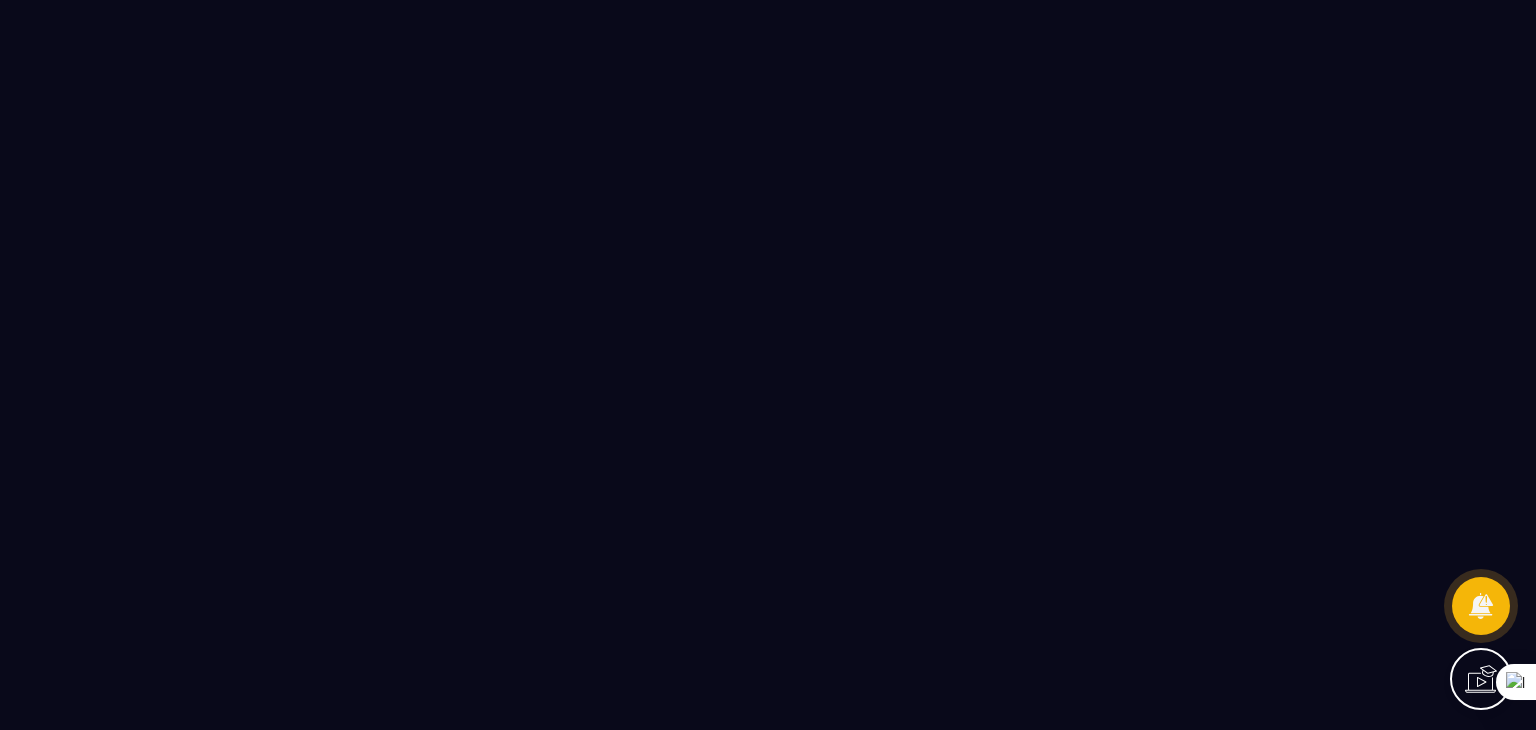 scroll, scrollTop: 0, scrollLeft: 0, axis: both 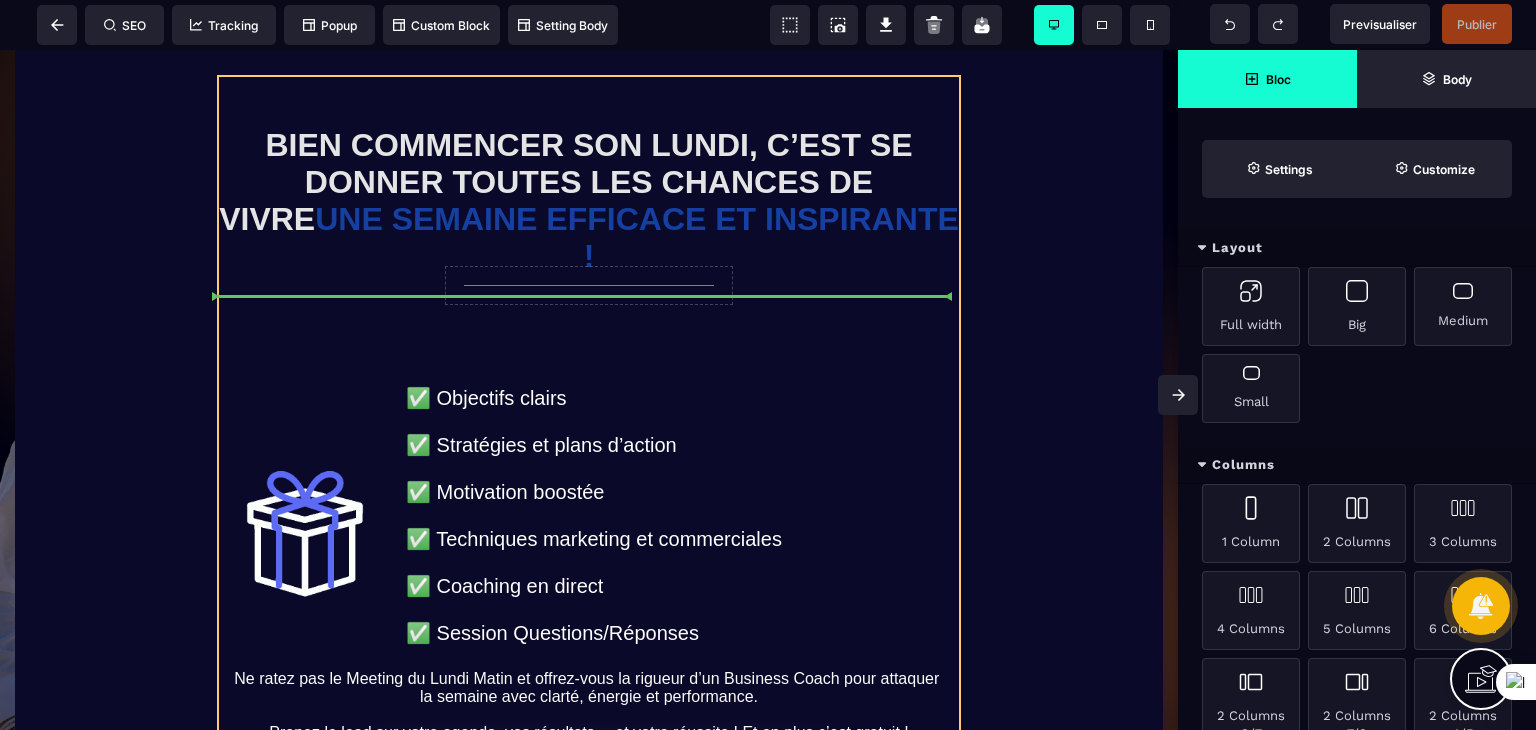 drag, startPoint x: 636, startPoint y: 276, endPoint x: 632, endPoint y: 295, distance: 19.416489 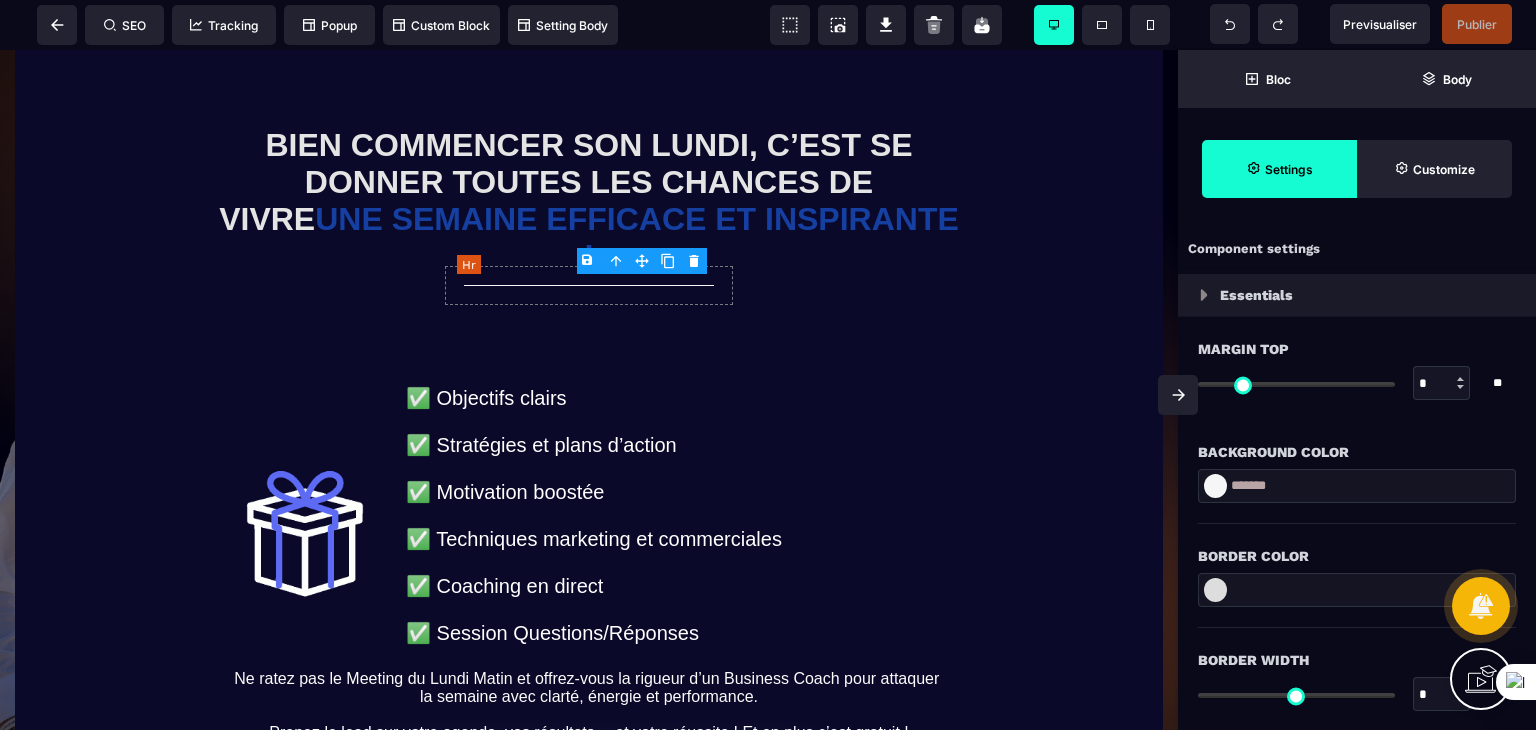 type on "*" 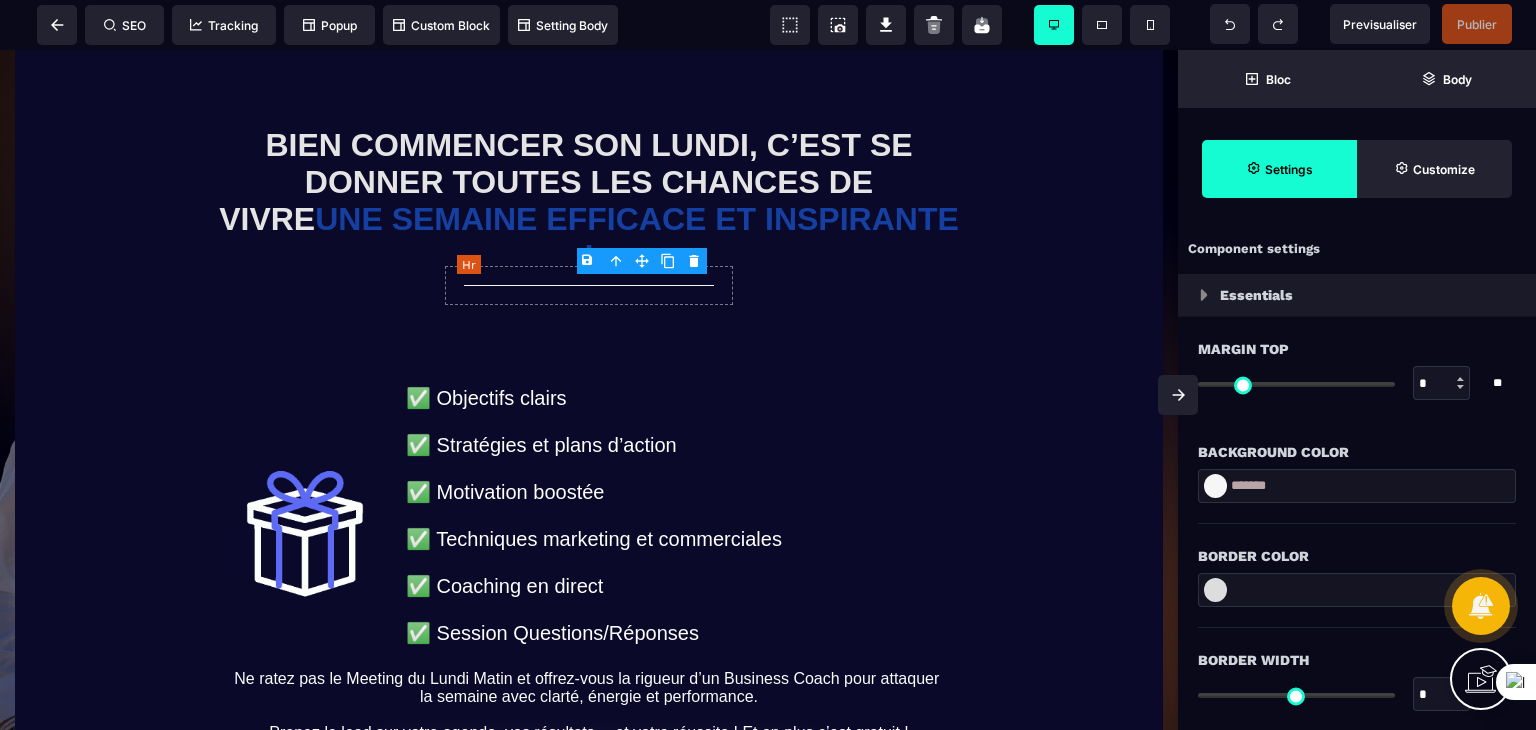 type on "****" 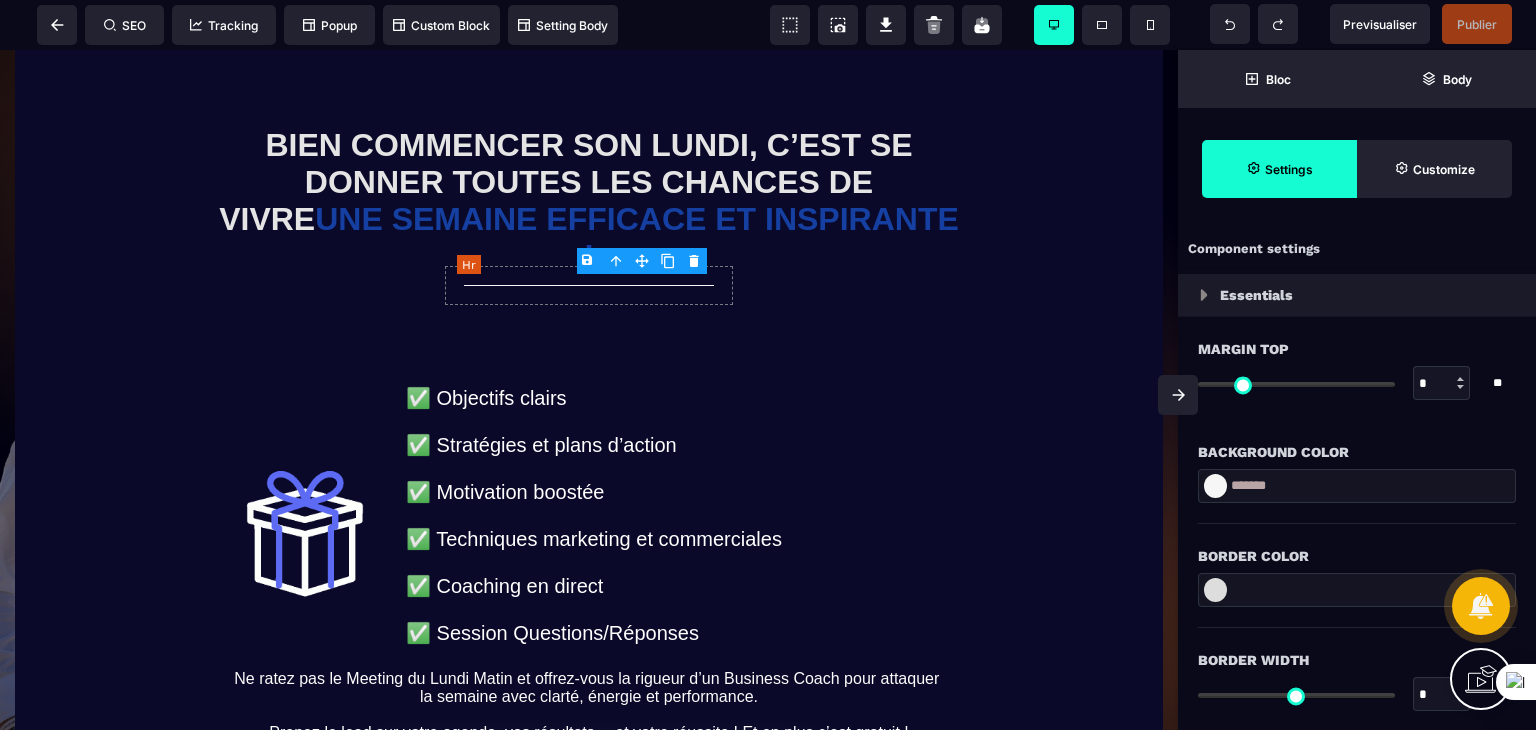 type on "***" 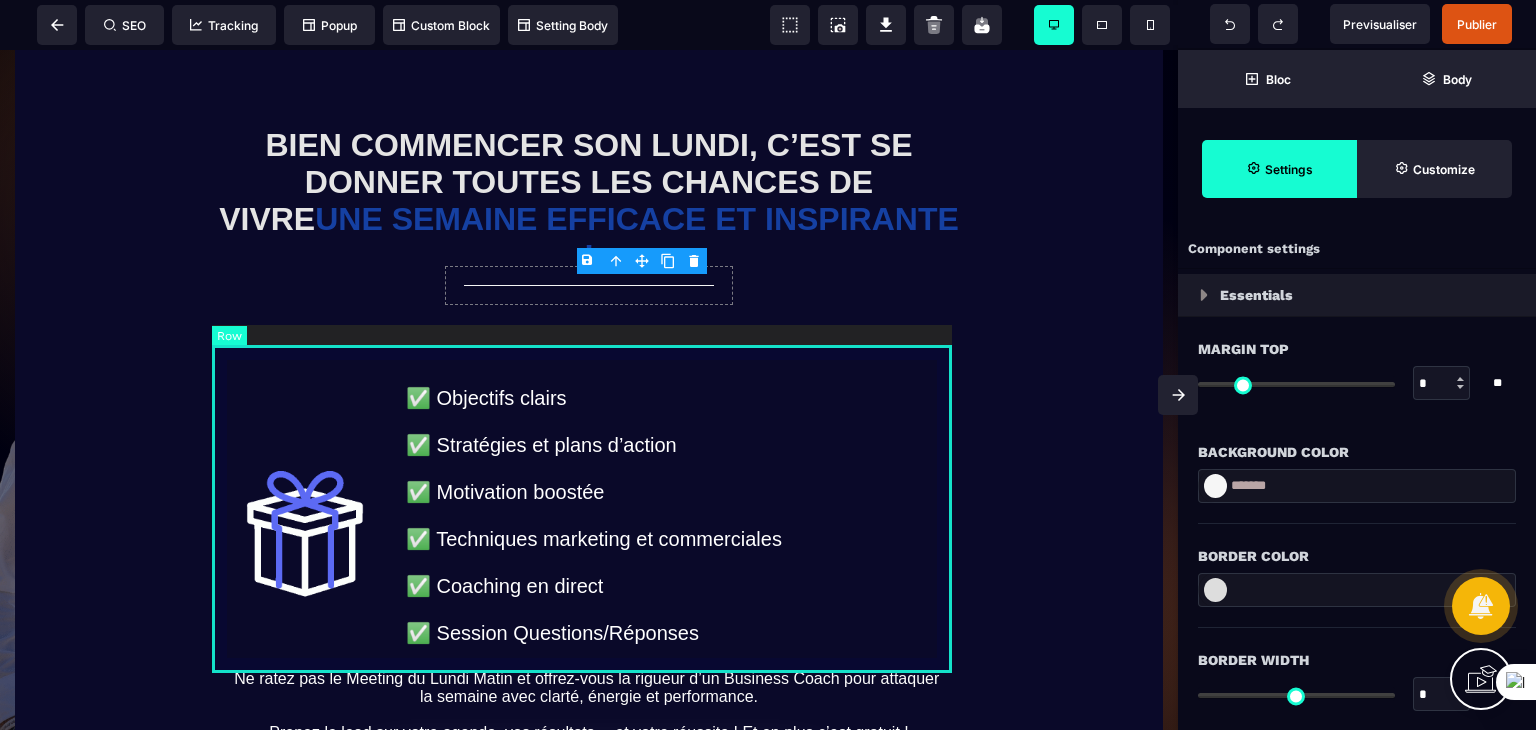 click on "✅ Objectifs clairs ✅ Stratégies et plans d’action ✅ Motivation boostée ✅ Techniques marketing et commerciales ✅ Coaching en direct ✅ Session Questions/Réponses" at bounding box center (589, 510) 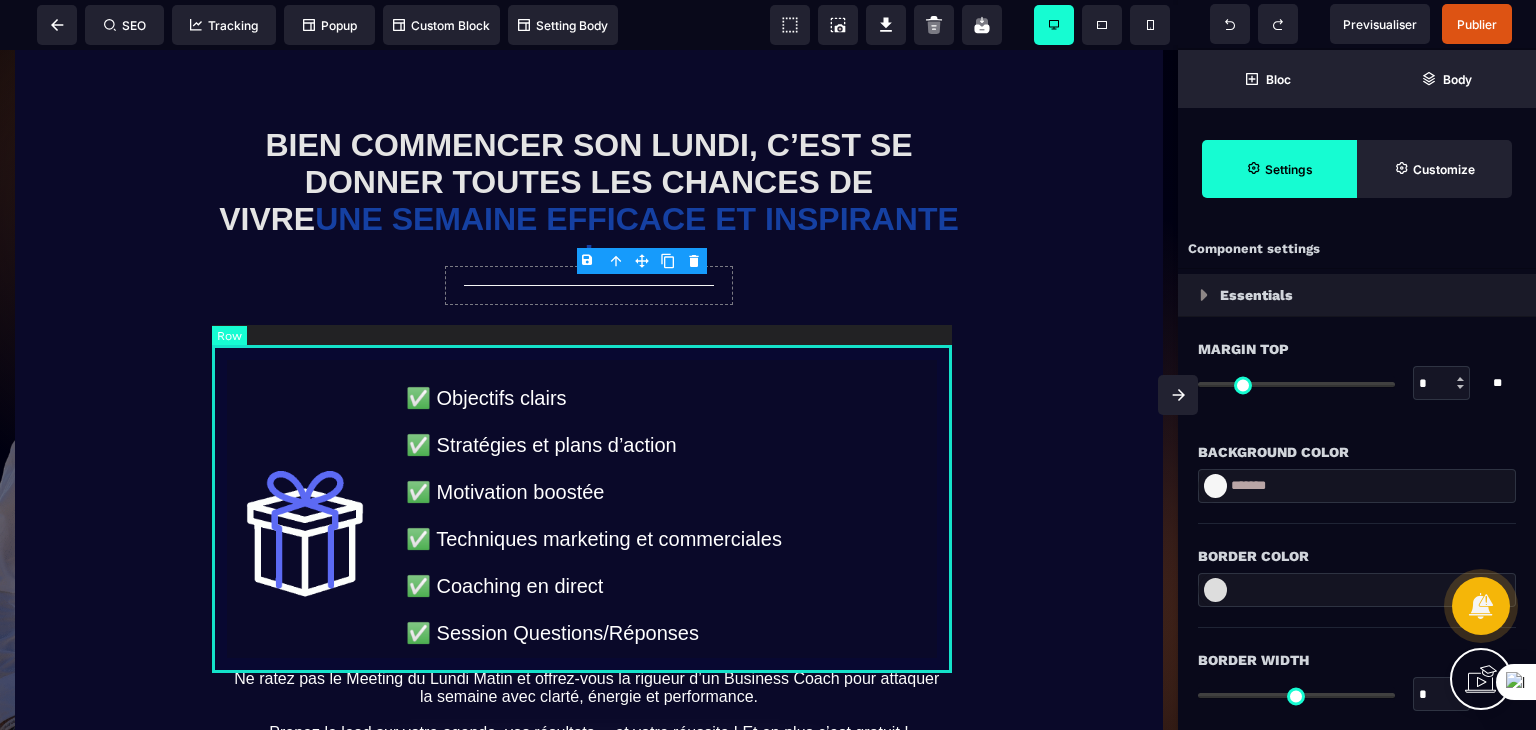 select on "**" 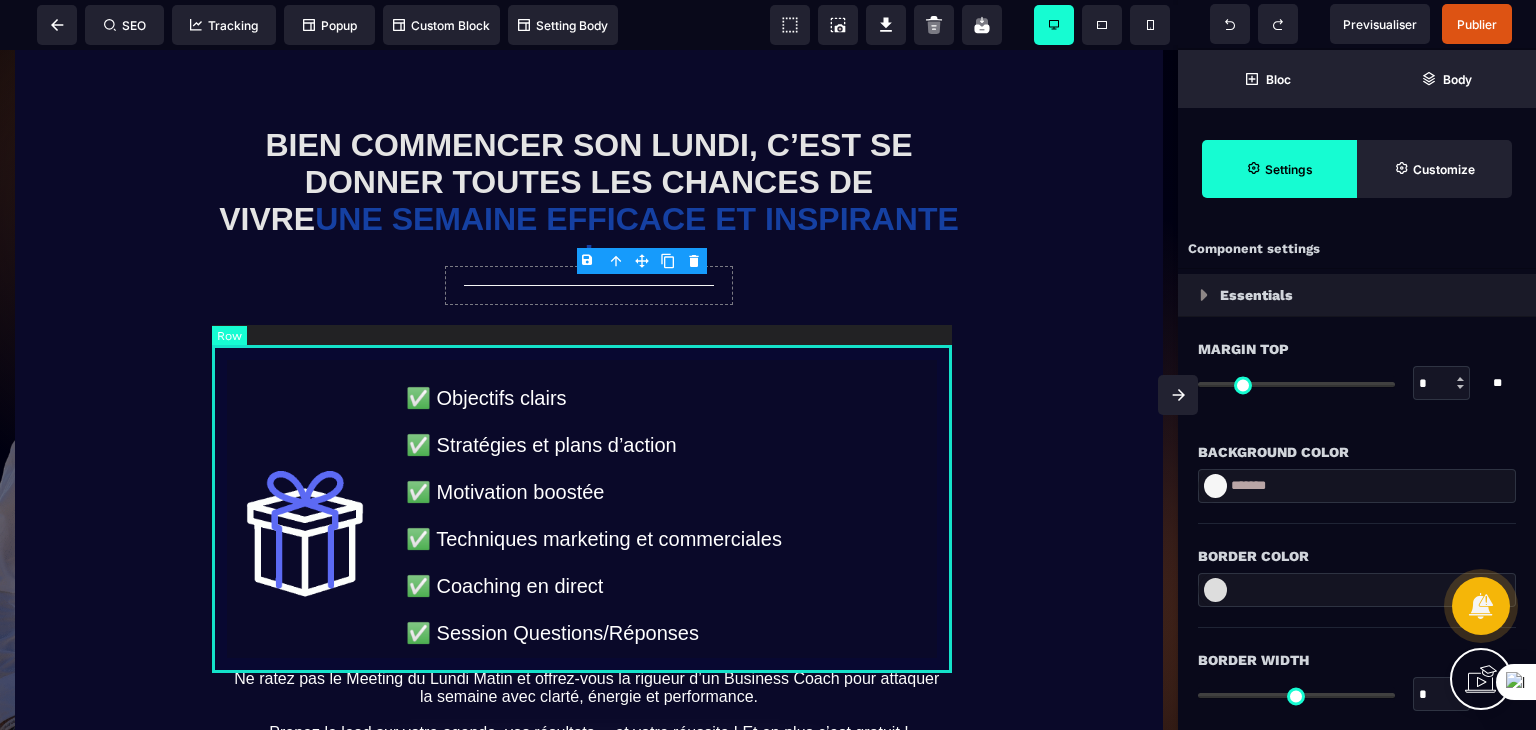 select on "**" 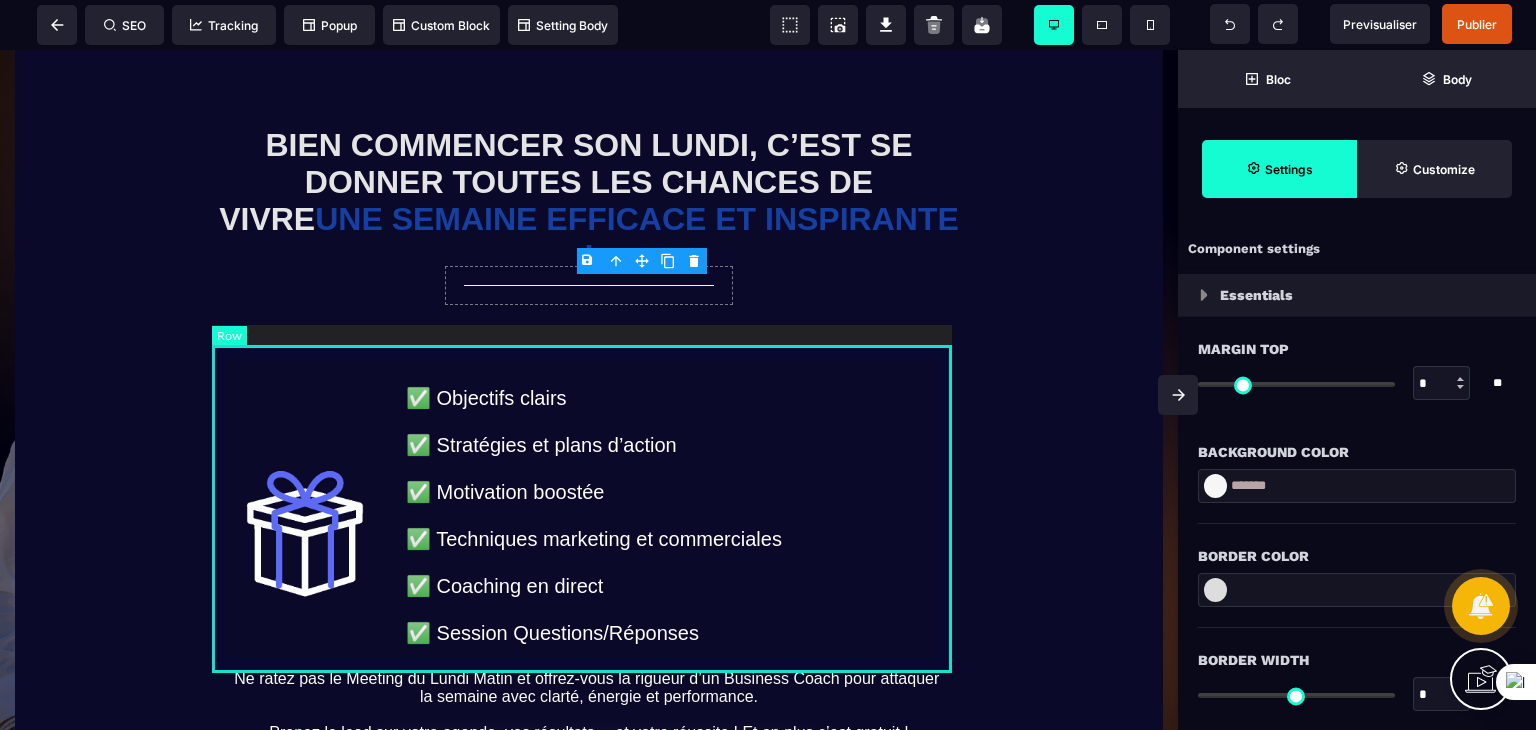 select on "**" 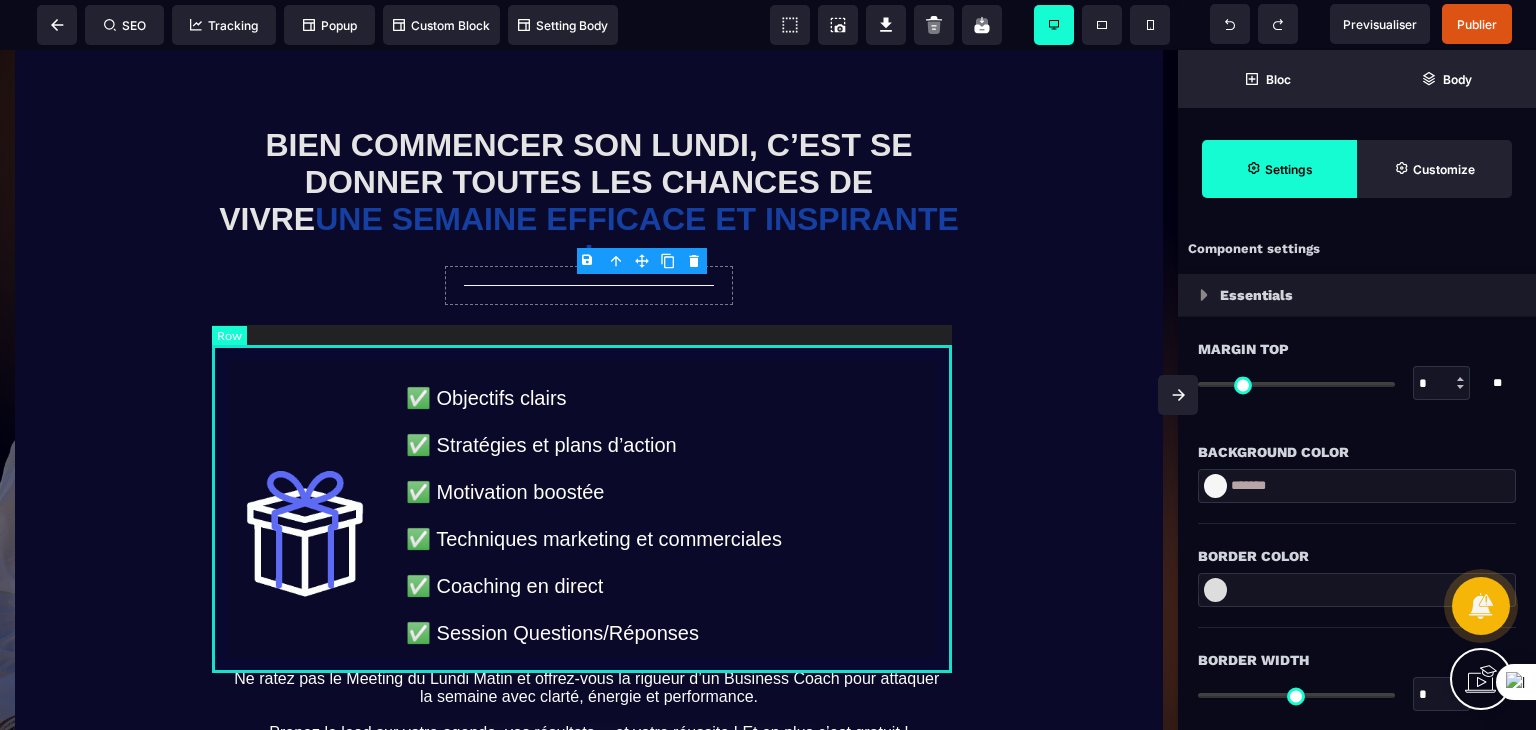 select on "**" 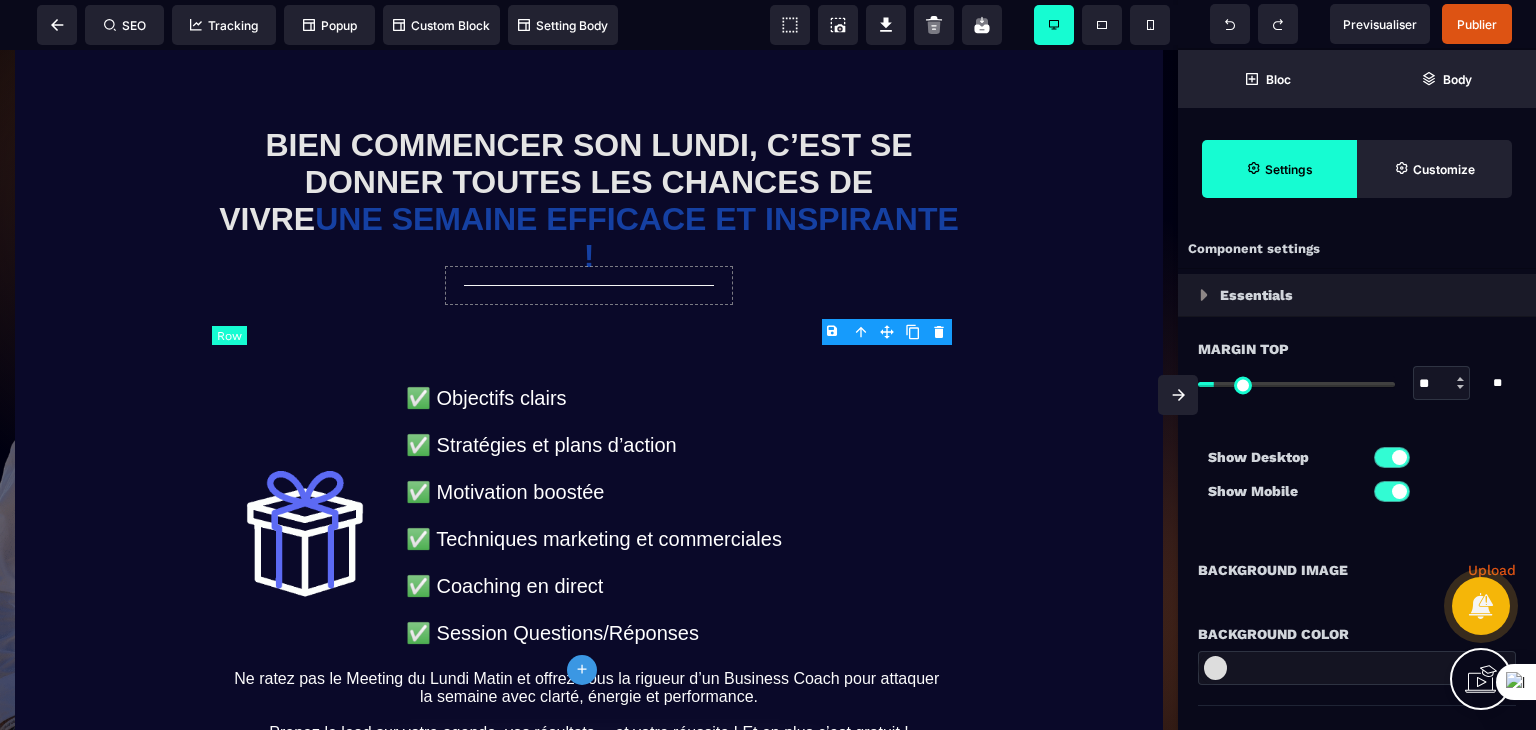 type on "*" 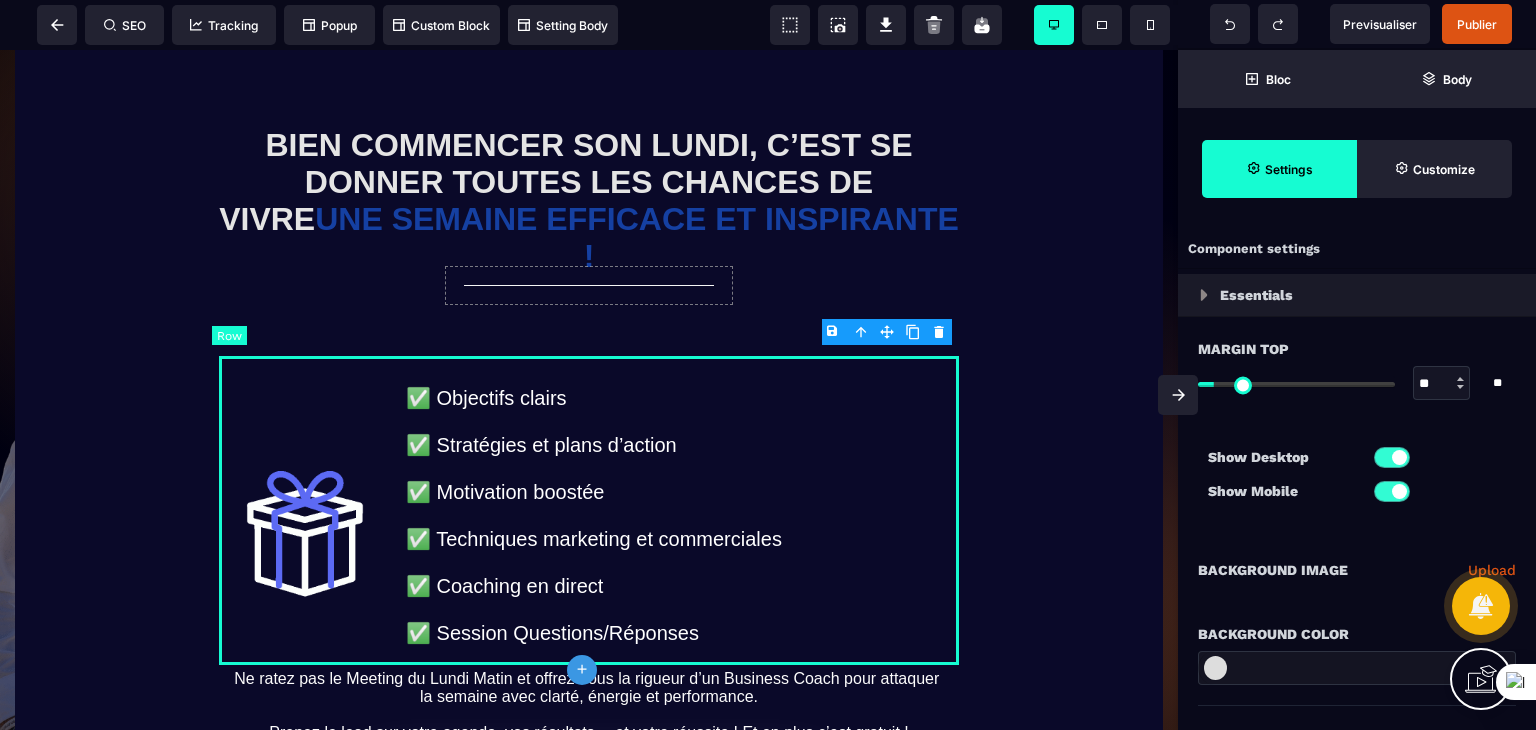 select on "**" 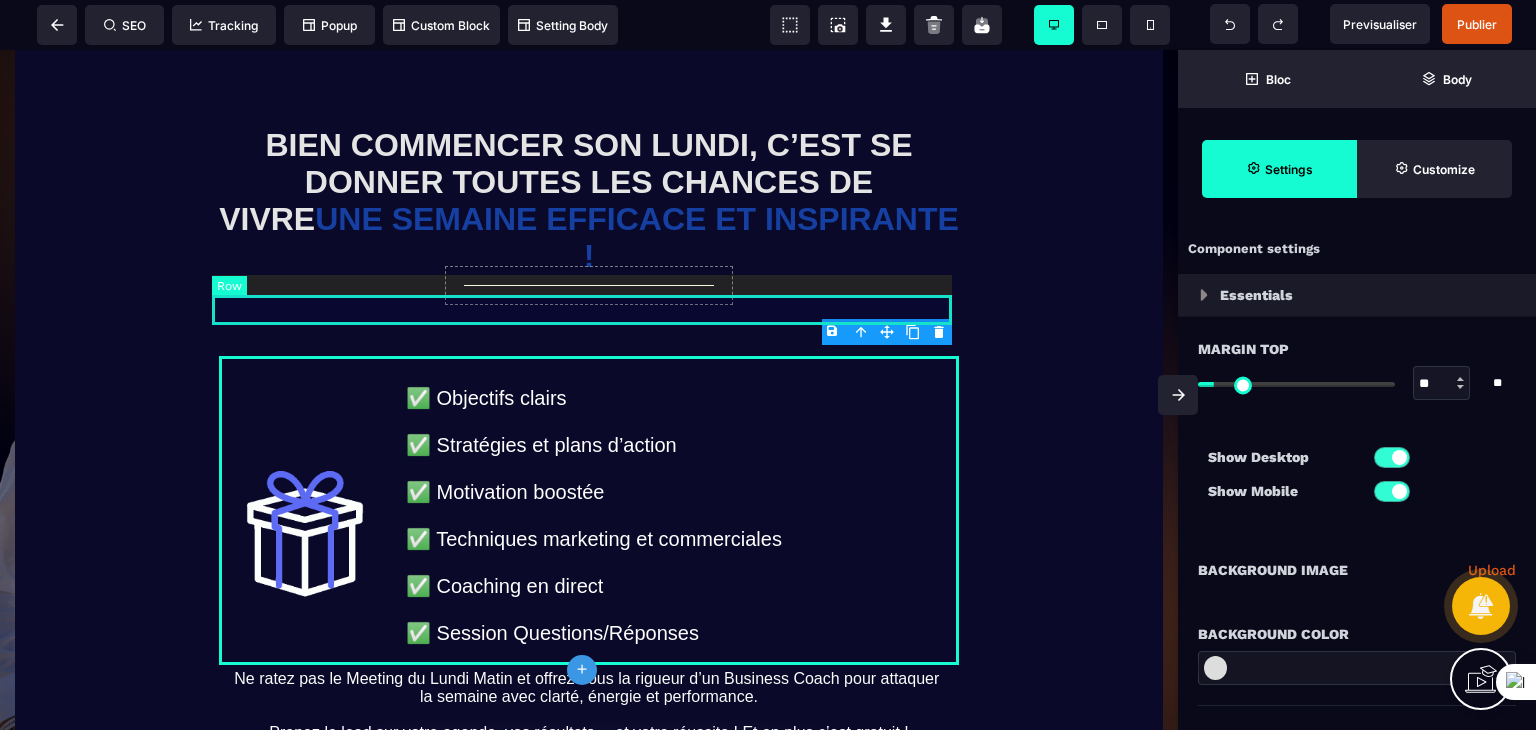 click at bounding box center [589, 321] 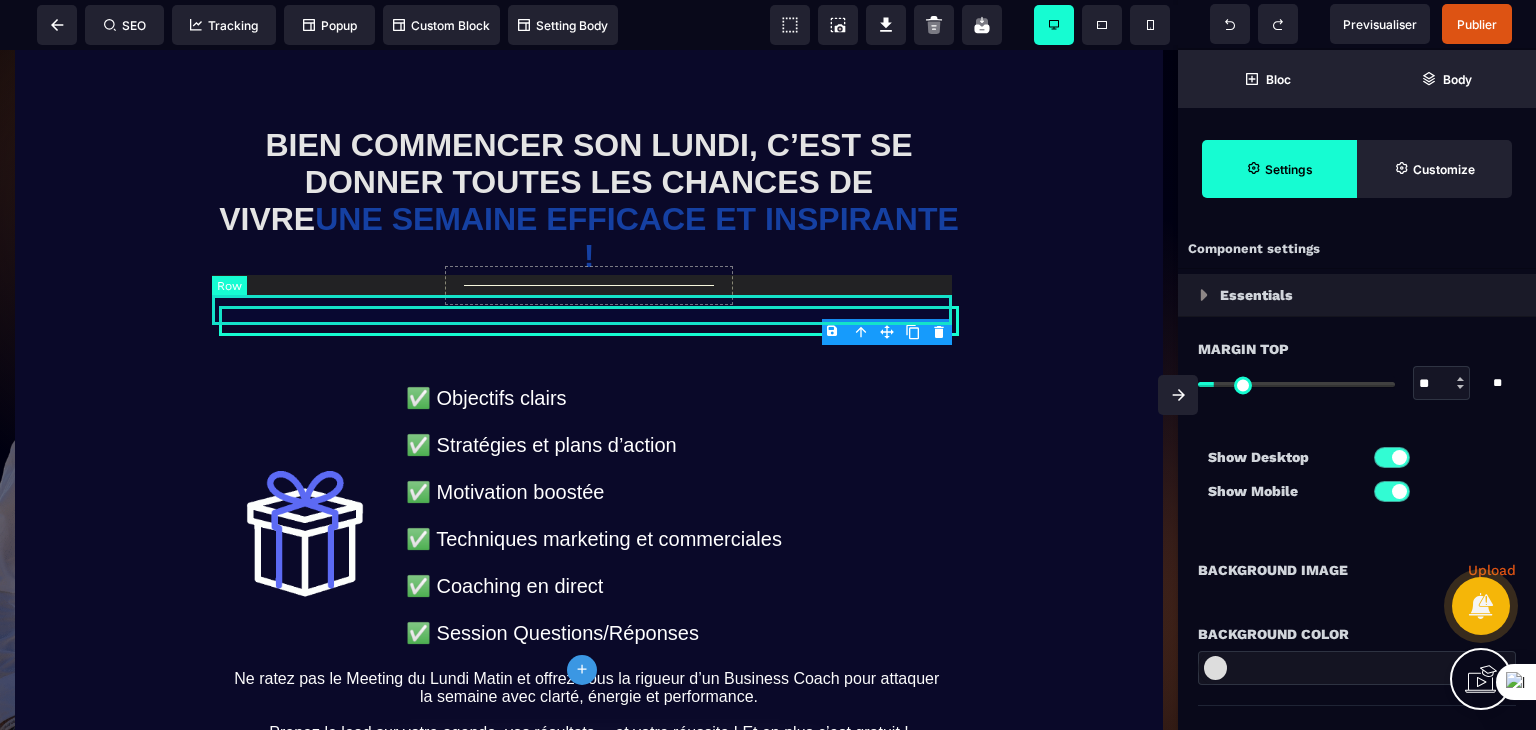 select on "**" 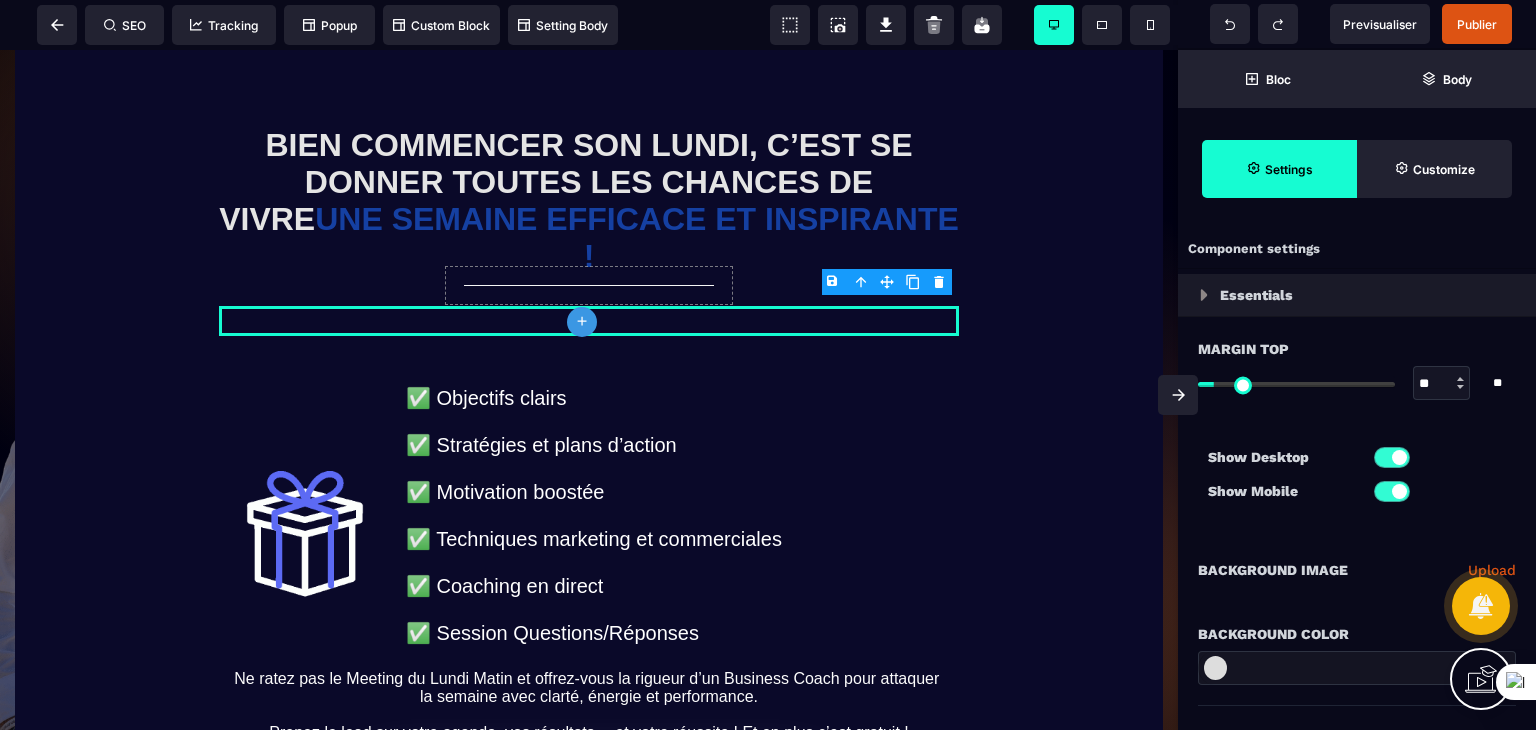 click on "B I U S
A *******
plus
Column
SEO" at bounding box center [768, 365] 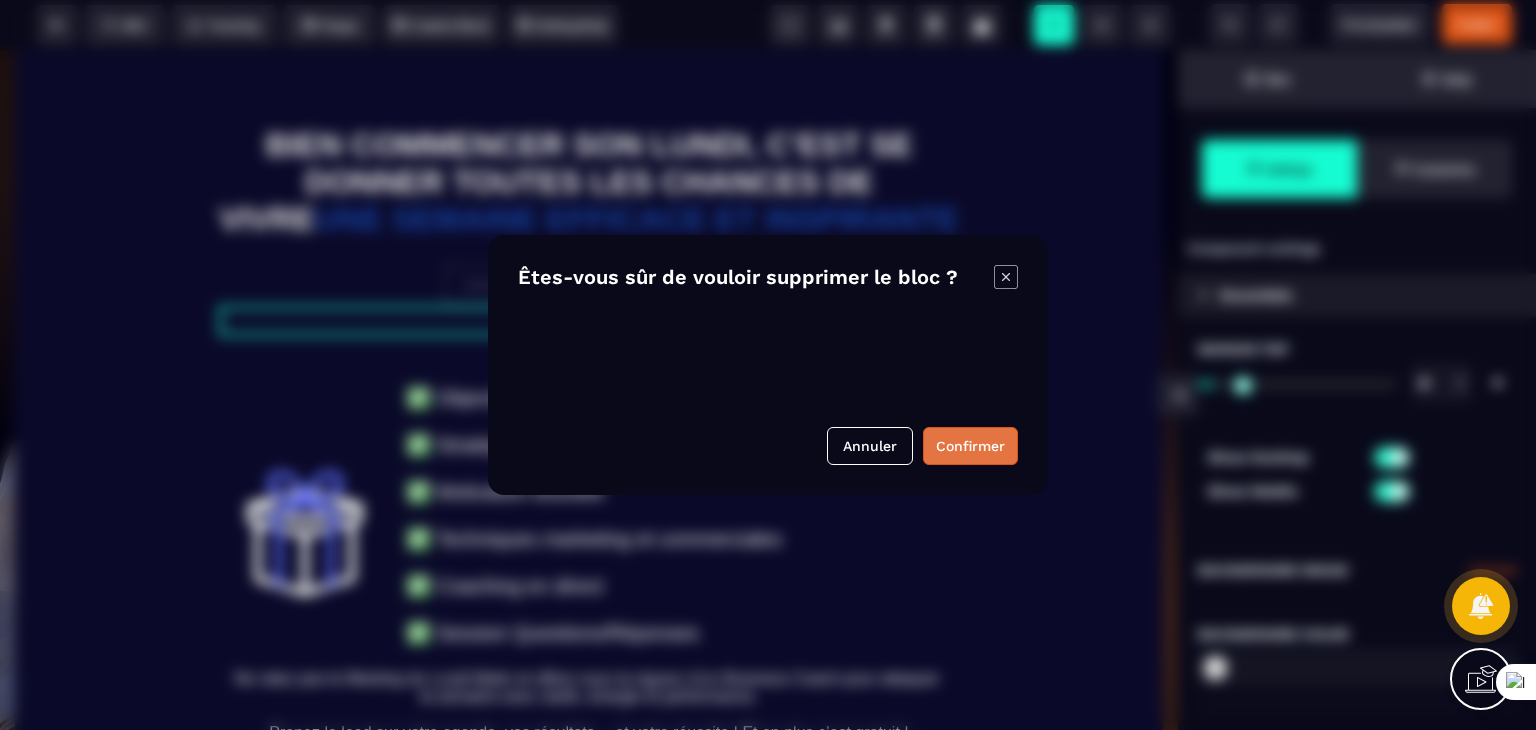 click on "Confirmer" at bounding box center (970, 446) 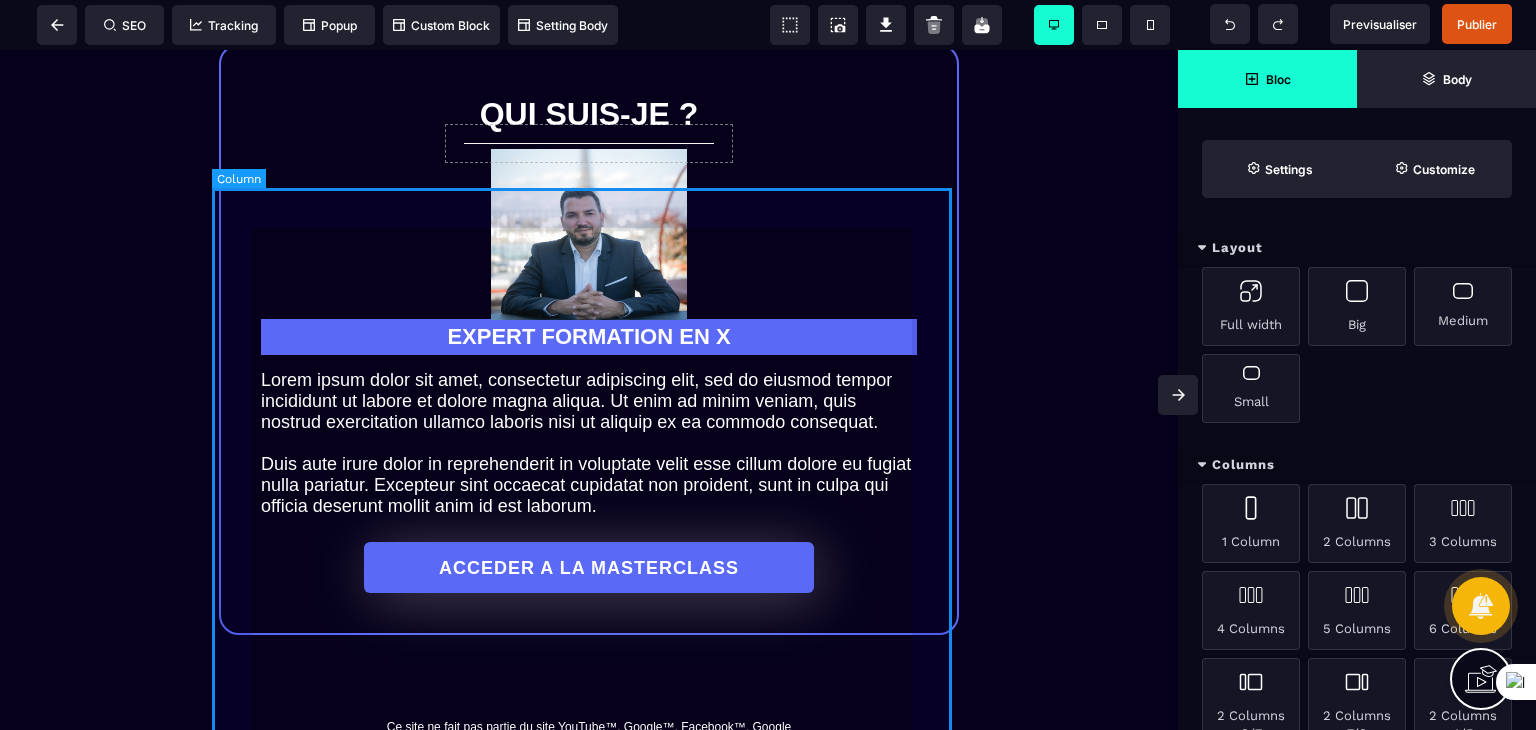 scroll, scrollTop: 1500, scrollLeft: 0, axis: vertical 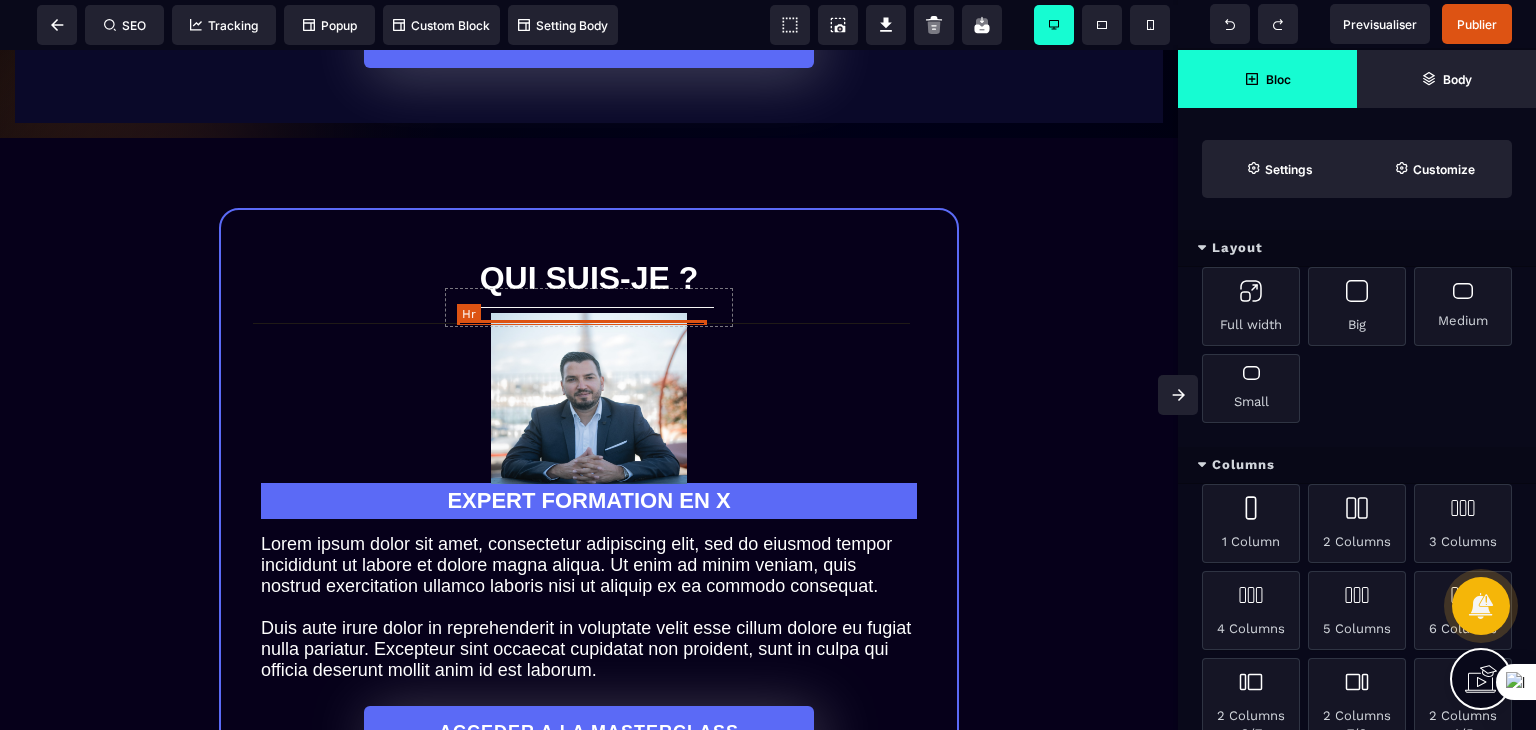 click at bounding box center (589, 307) 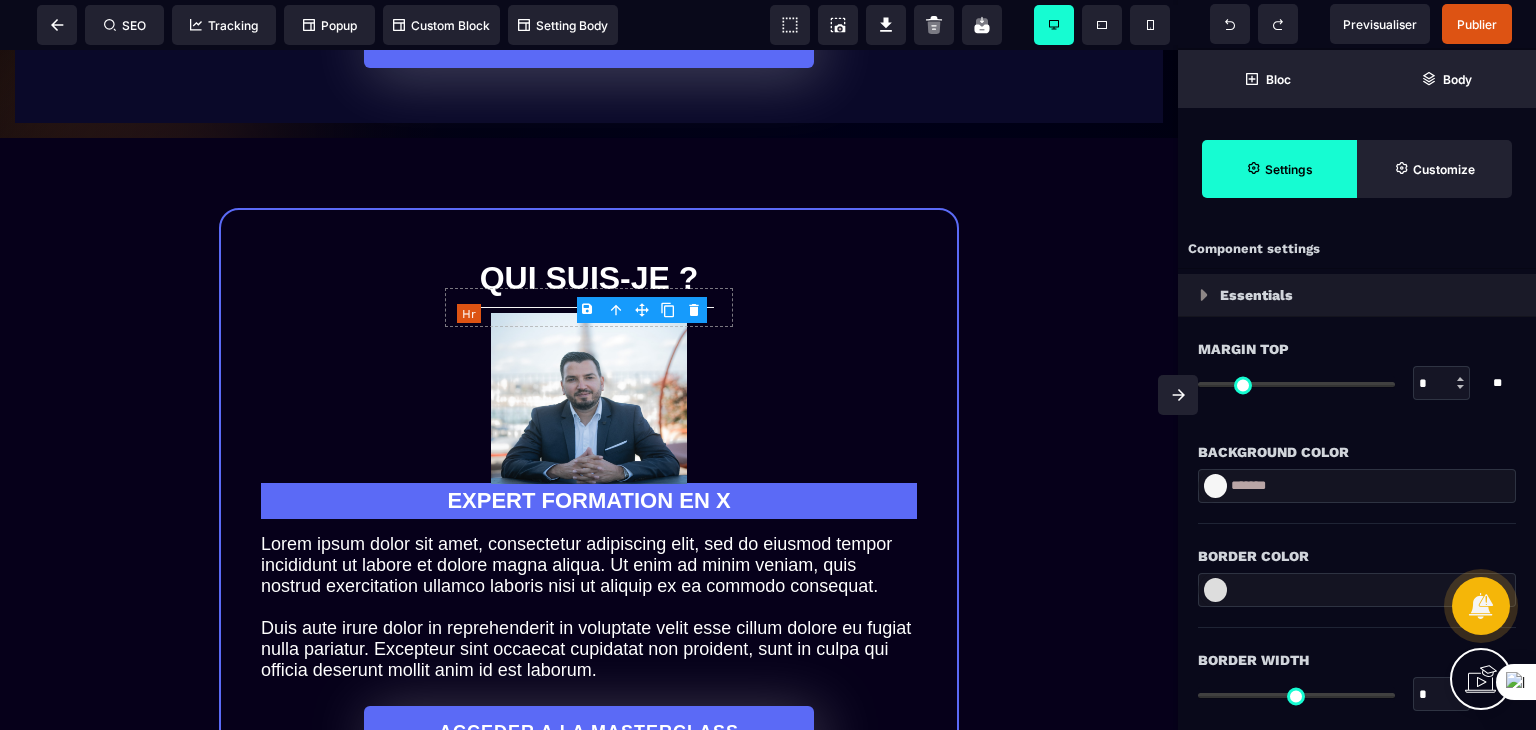 type on "***" 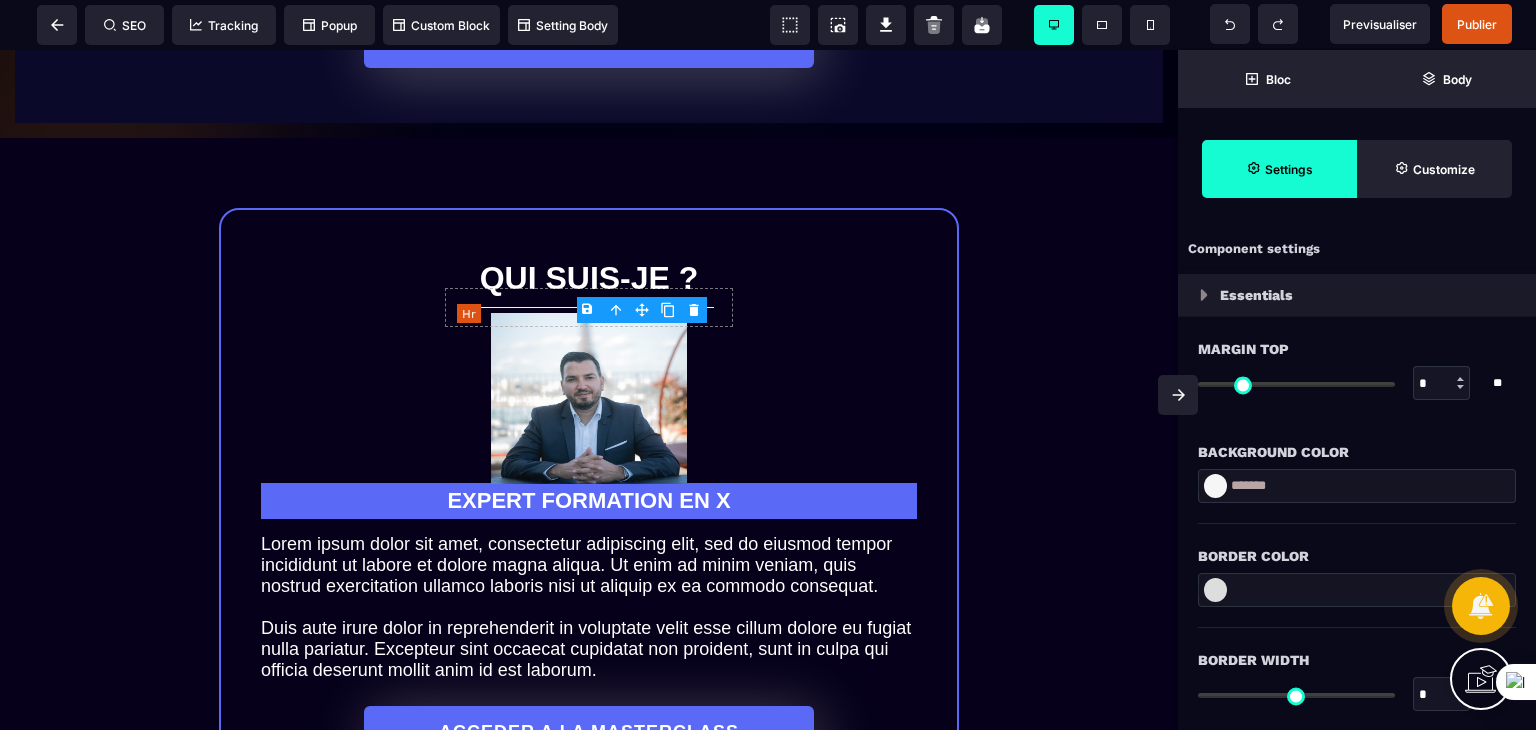 select on "**" 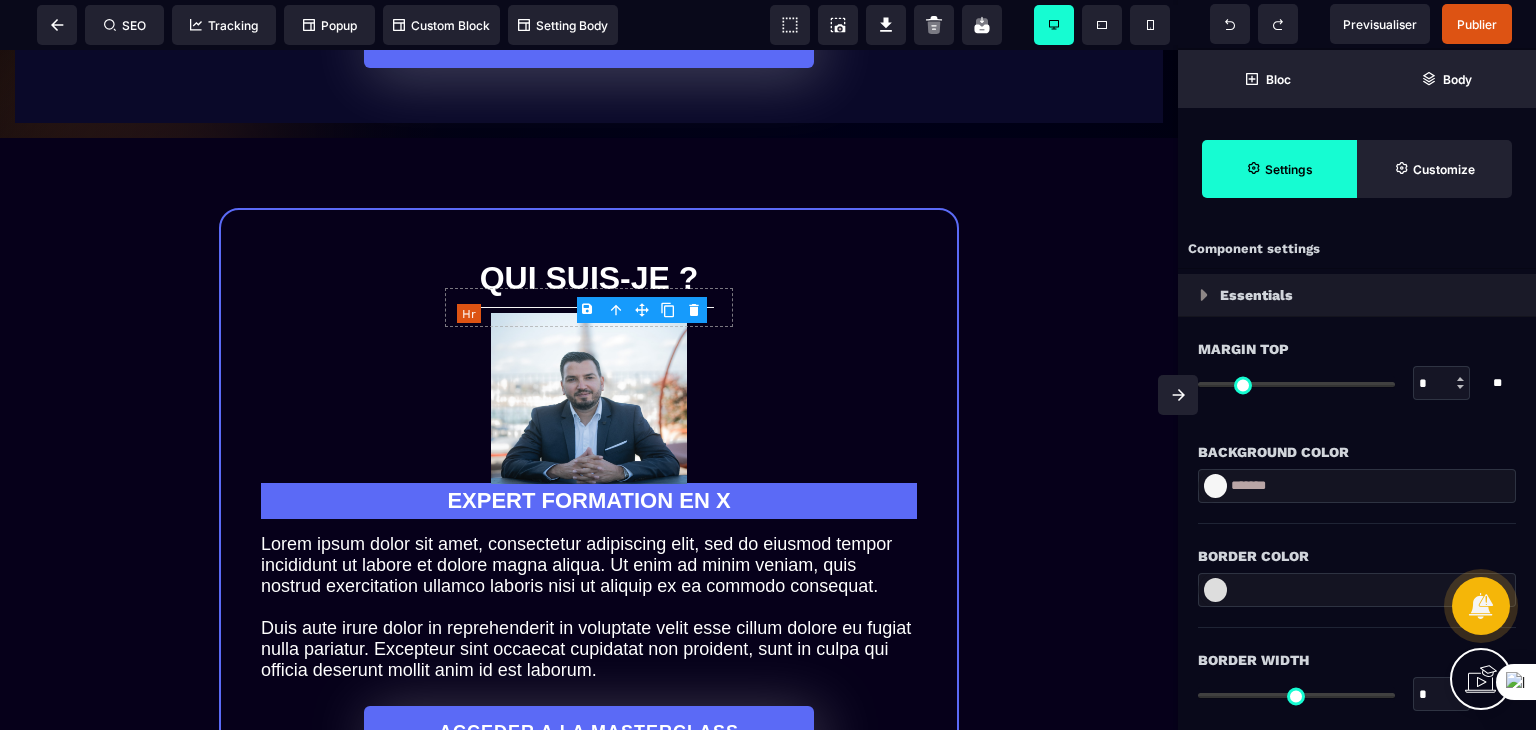 type on "**" 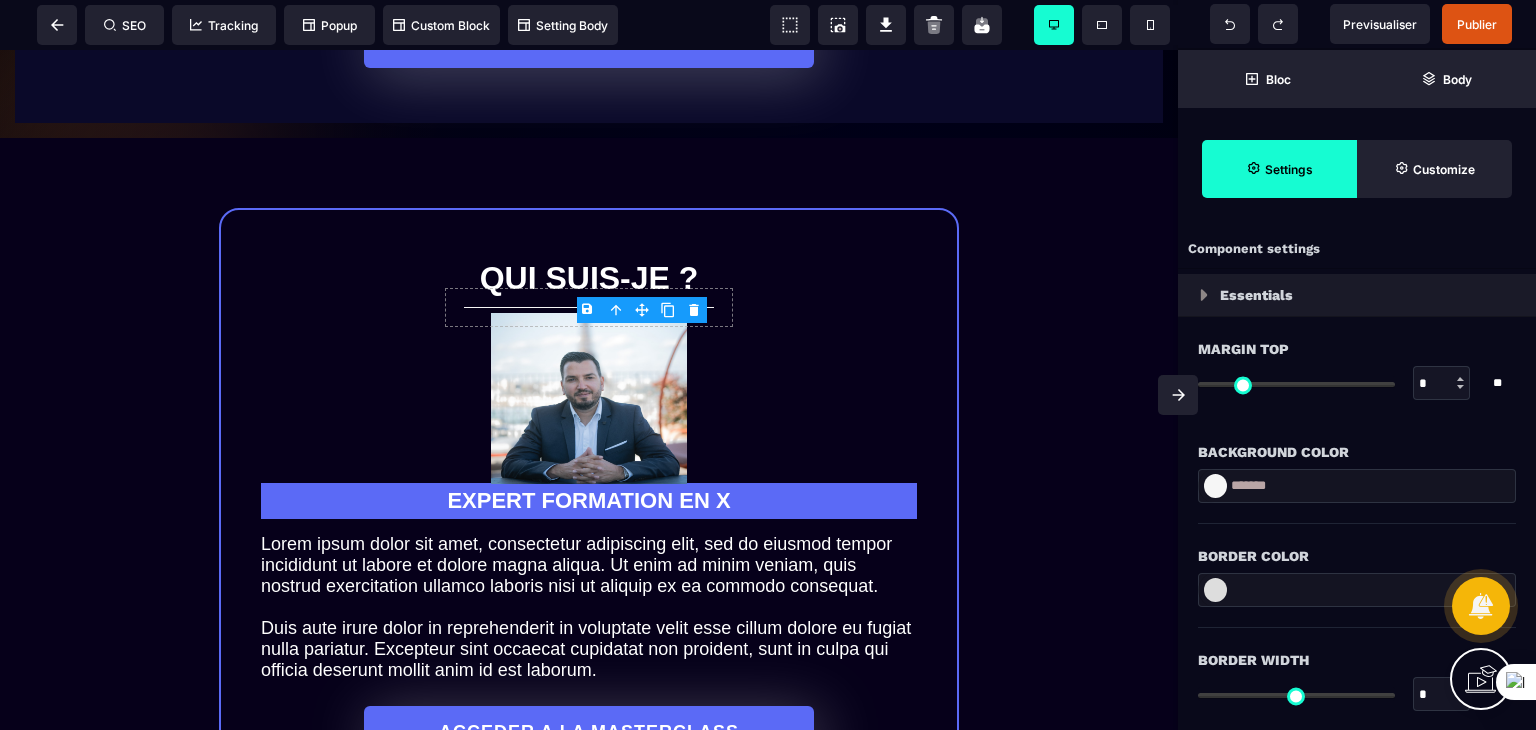 click on "B I U S
A *******
Hr
SEO
Tracking
Popup" at bounding box center [768, 365] 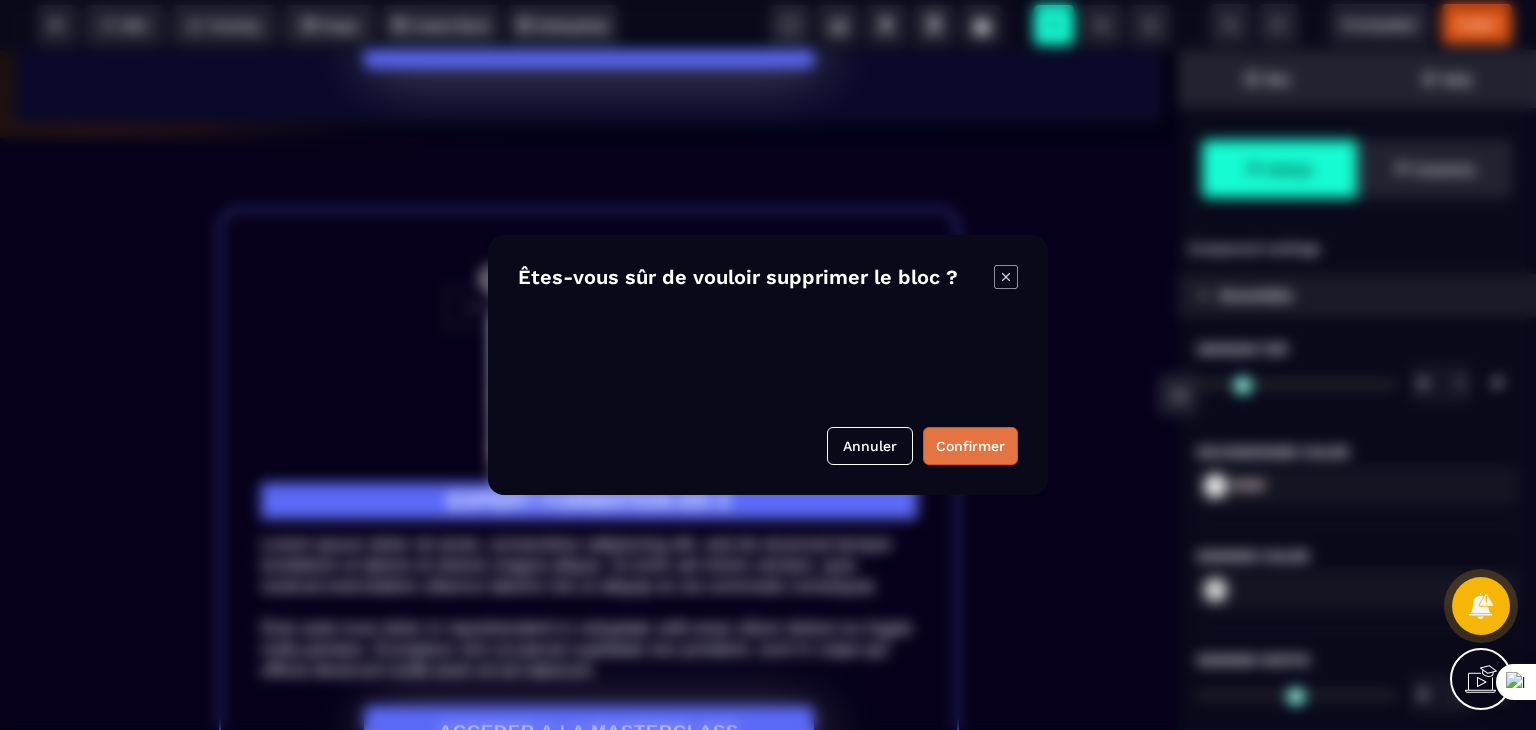 click on "Confirmer" at bounding box center (970, 446) 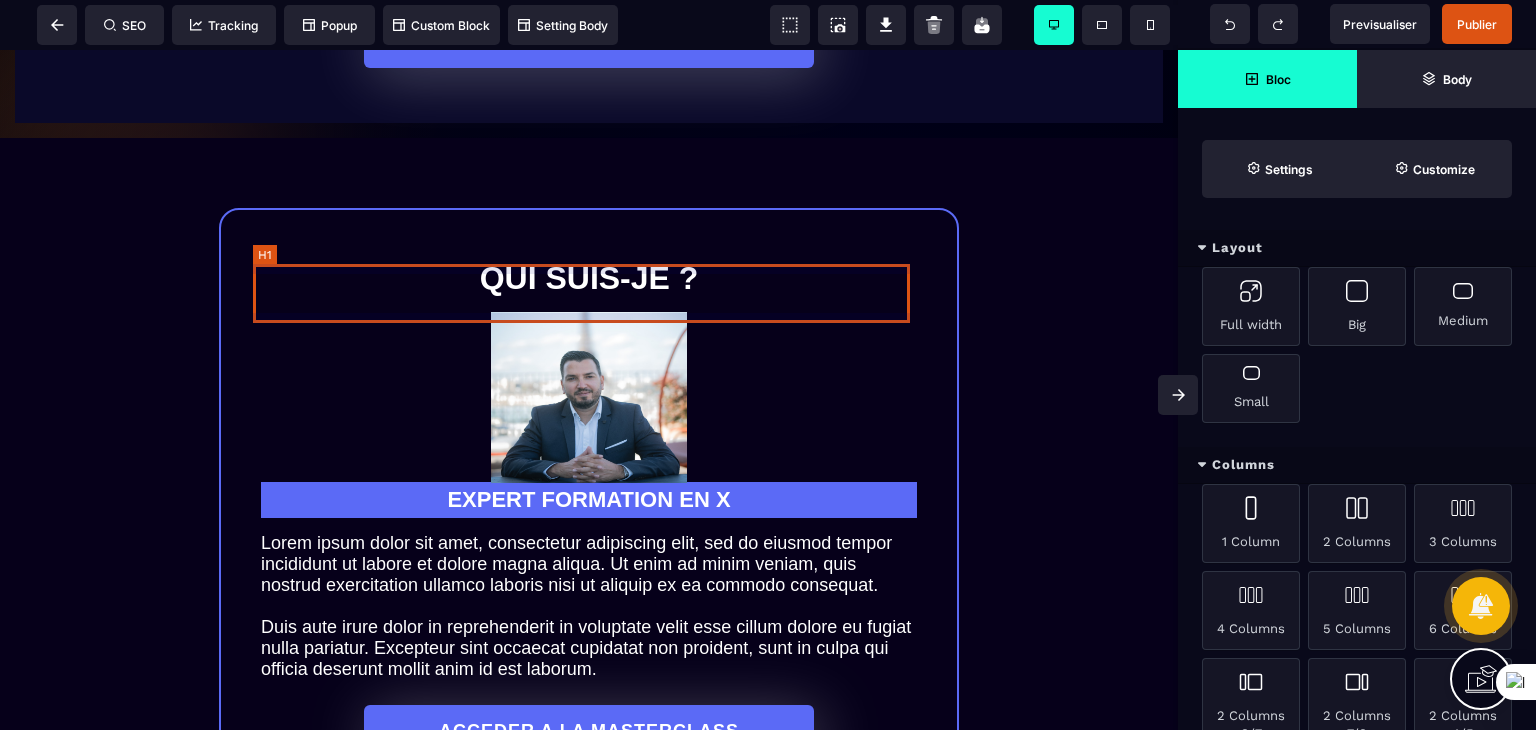 click on "QUI SUIS-JE ?" at bounding box center [589, 278] 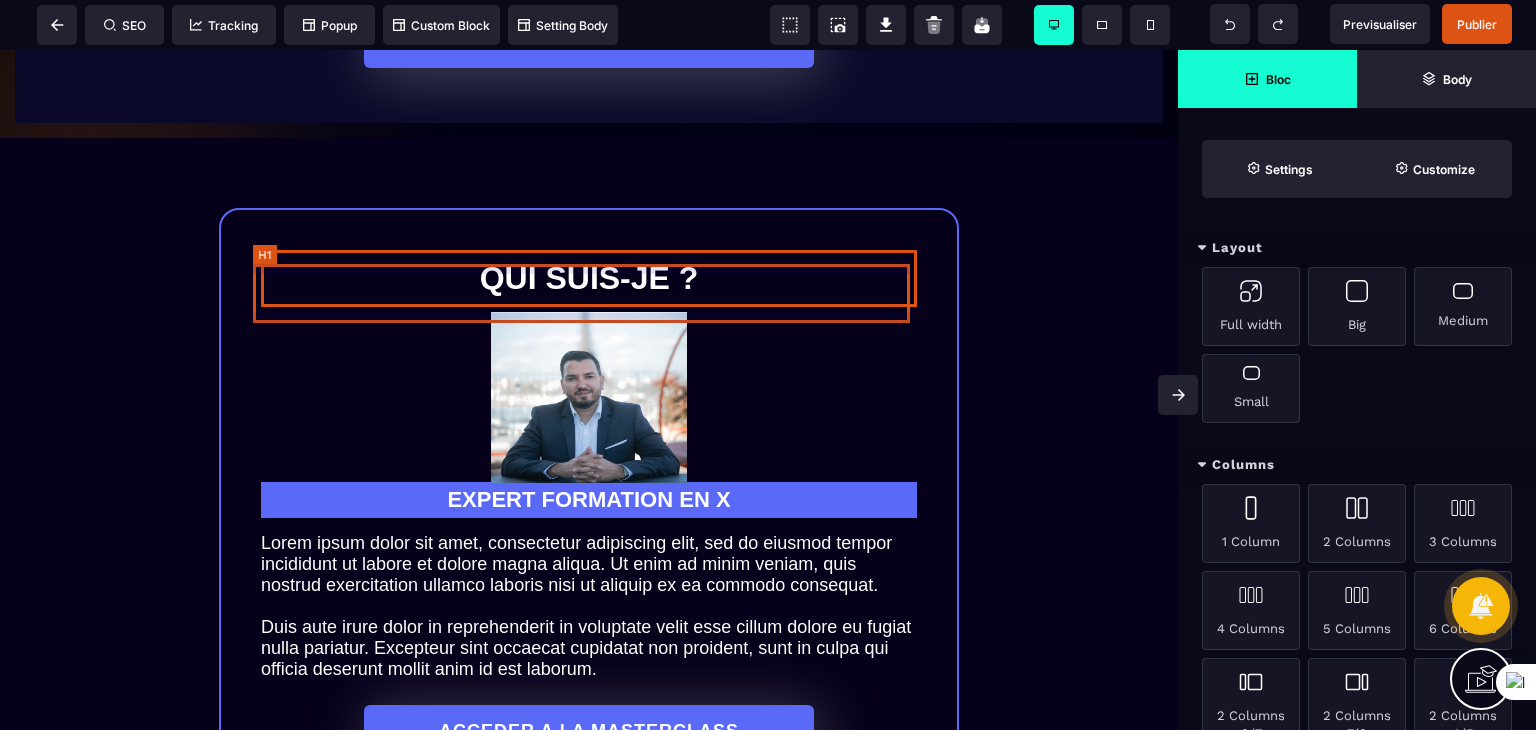 select on "***" 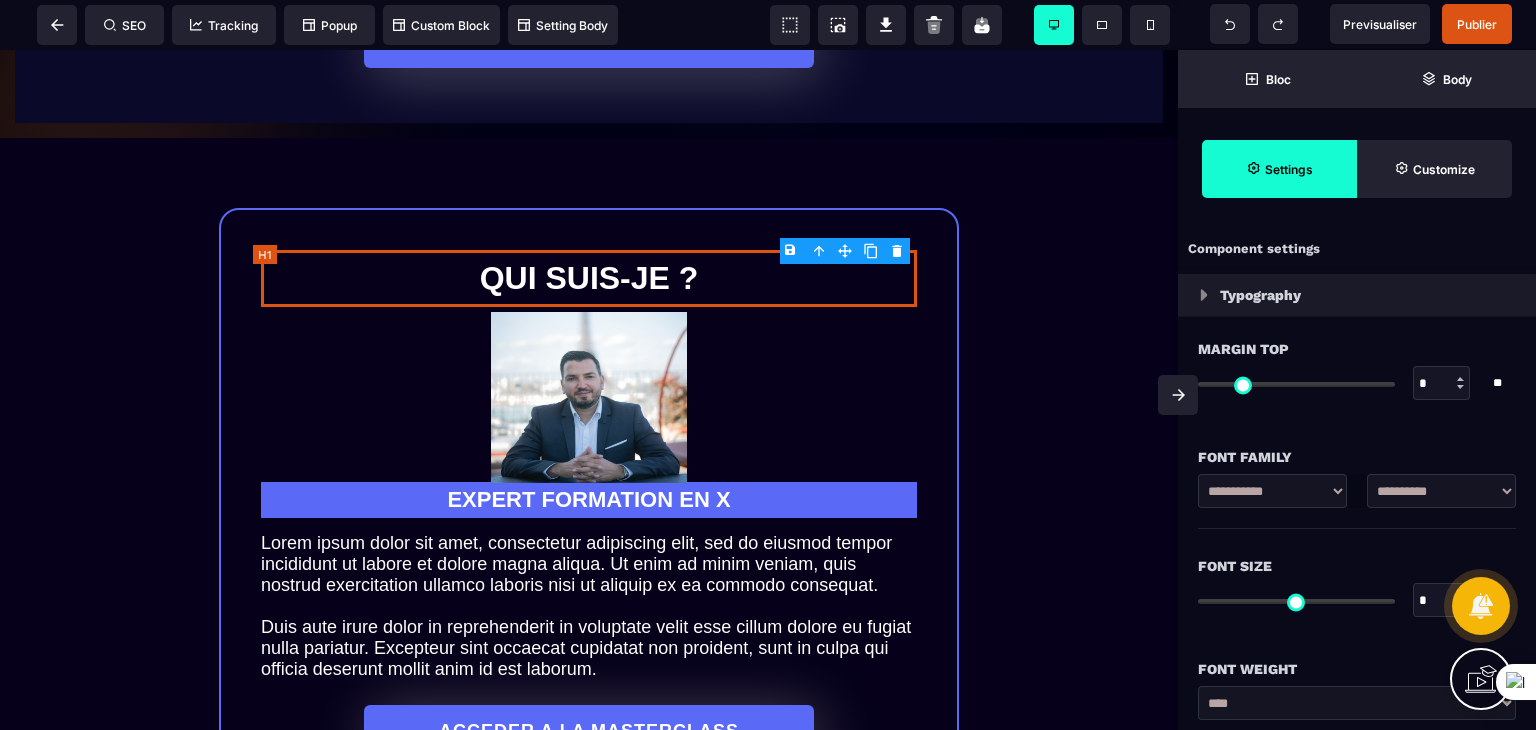 type on "*" 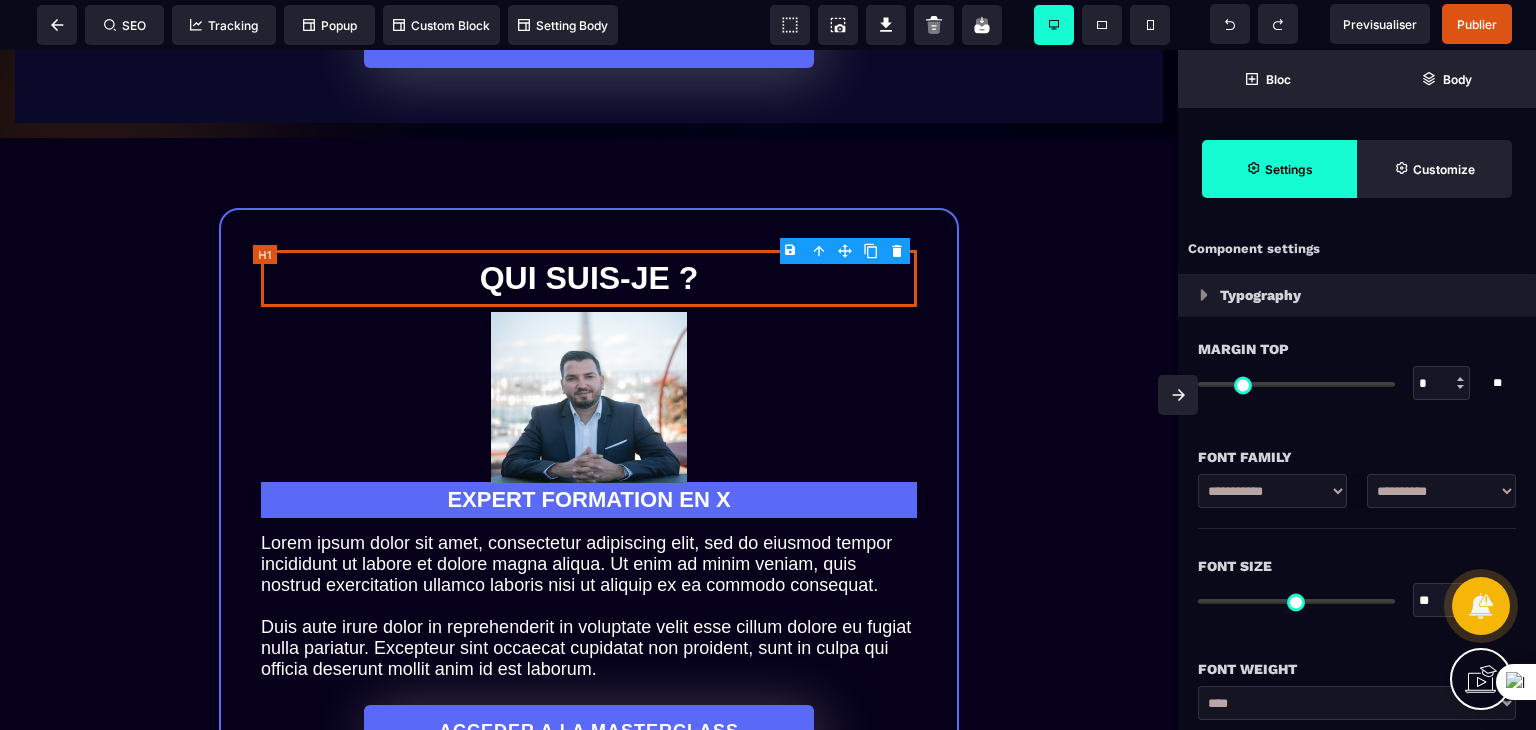 type on "*" 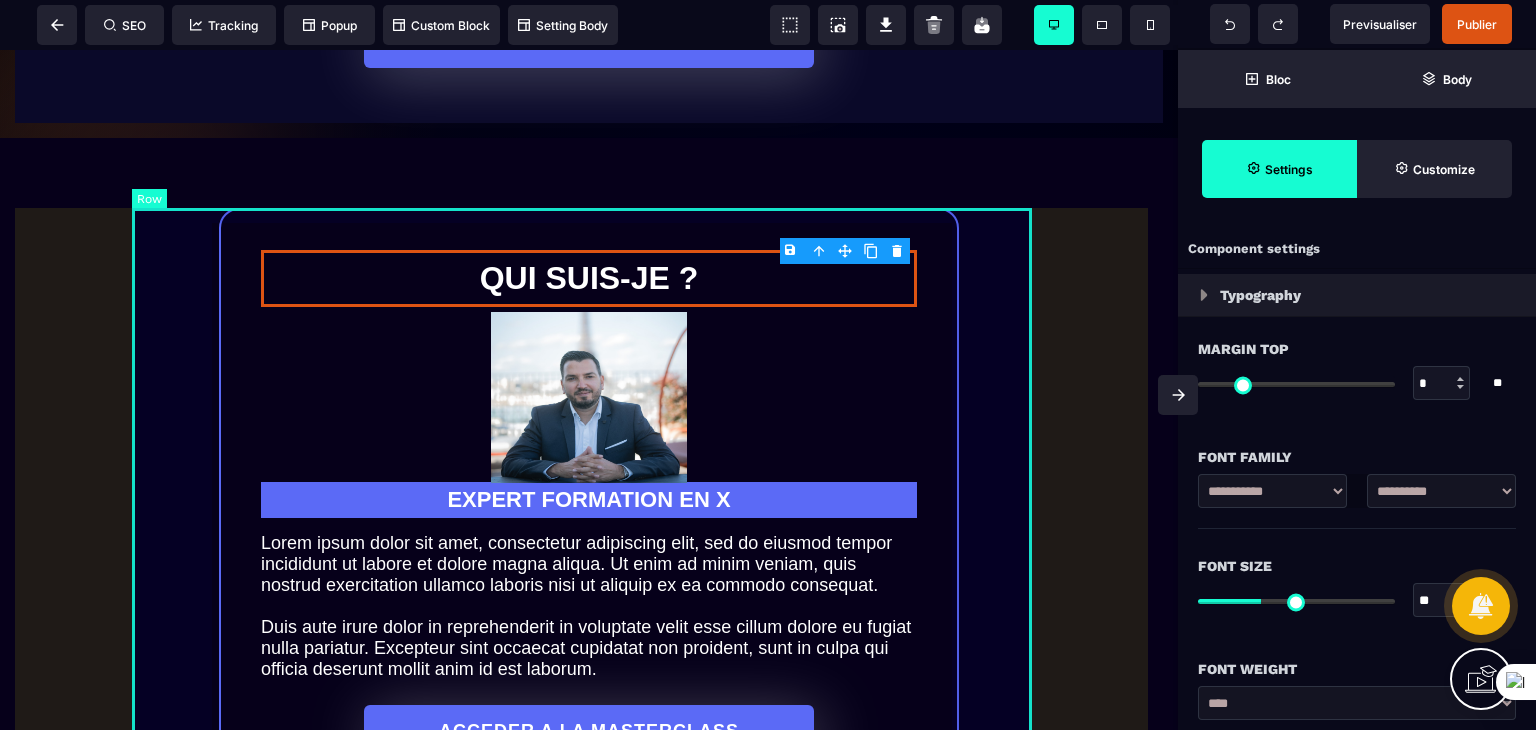 click on "QUI SUIS-JE ?  EXPERT FORMATION EN X Lorem ipsum dolor sit amet, consectetur adipiscing elit, sed do eiusmod tempor incididunt ut labore et dolore magna aliqua. Ut enim ad minim veniam, quis nostrud exercitation ullamco laboris nisi ut aliquip ex ea commodo consequat.  Duis aute irure dolor in reprehenderit in voluptate velit esse cillum dolore eu fugiat nulla pariatur. Excepteur sint occaecat cupidatat non proident, sunt in culpa qui officia deserunt mollit anim id est laborum.
ACCEDER A LA MASTERCLASS" at bounding box center [589, 503] 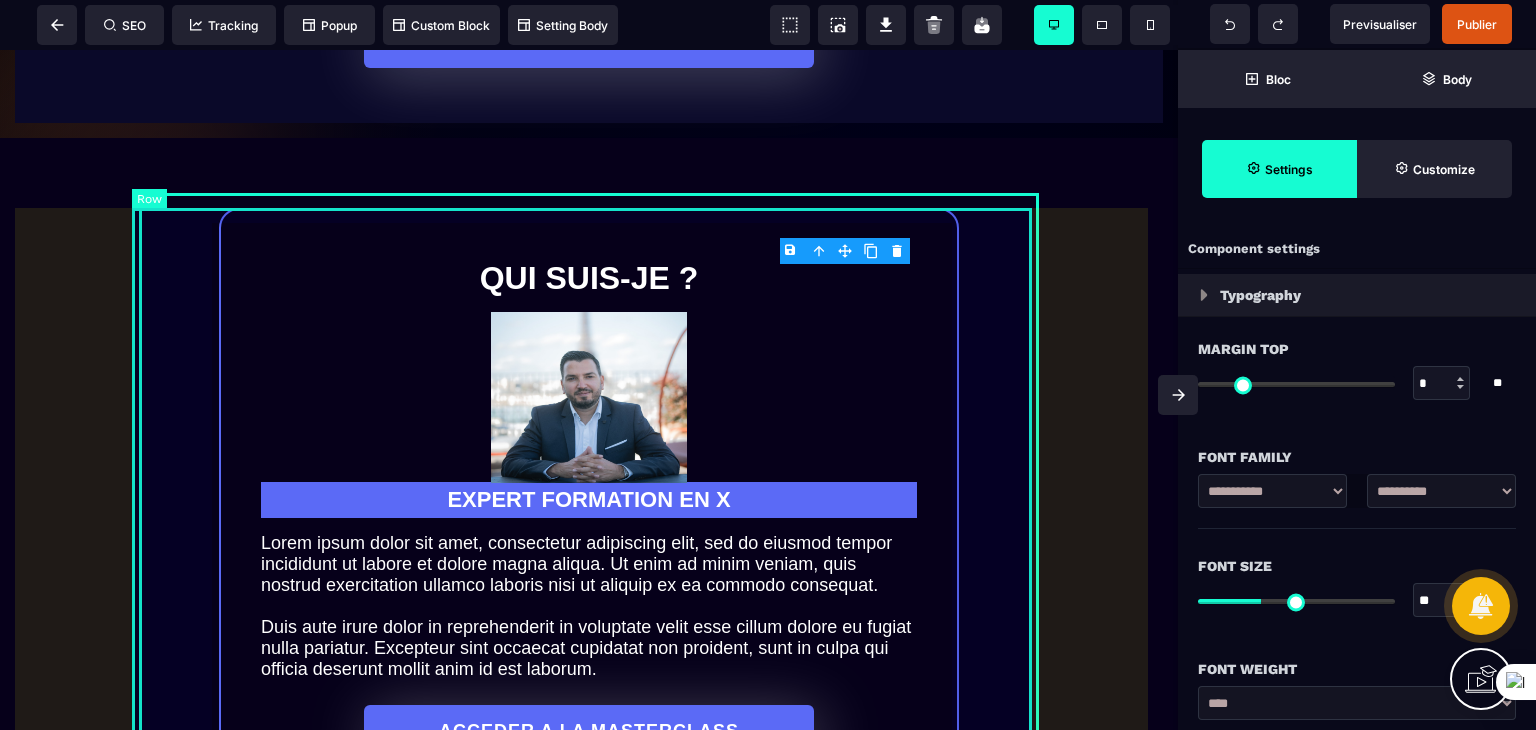 select on "*" 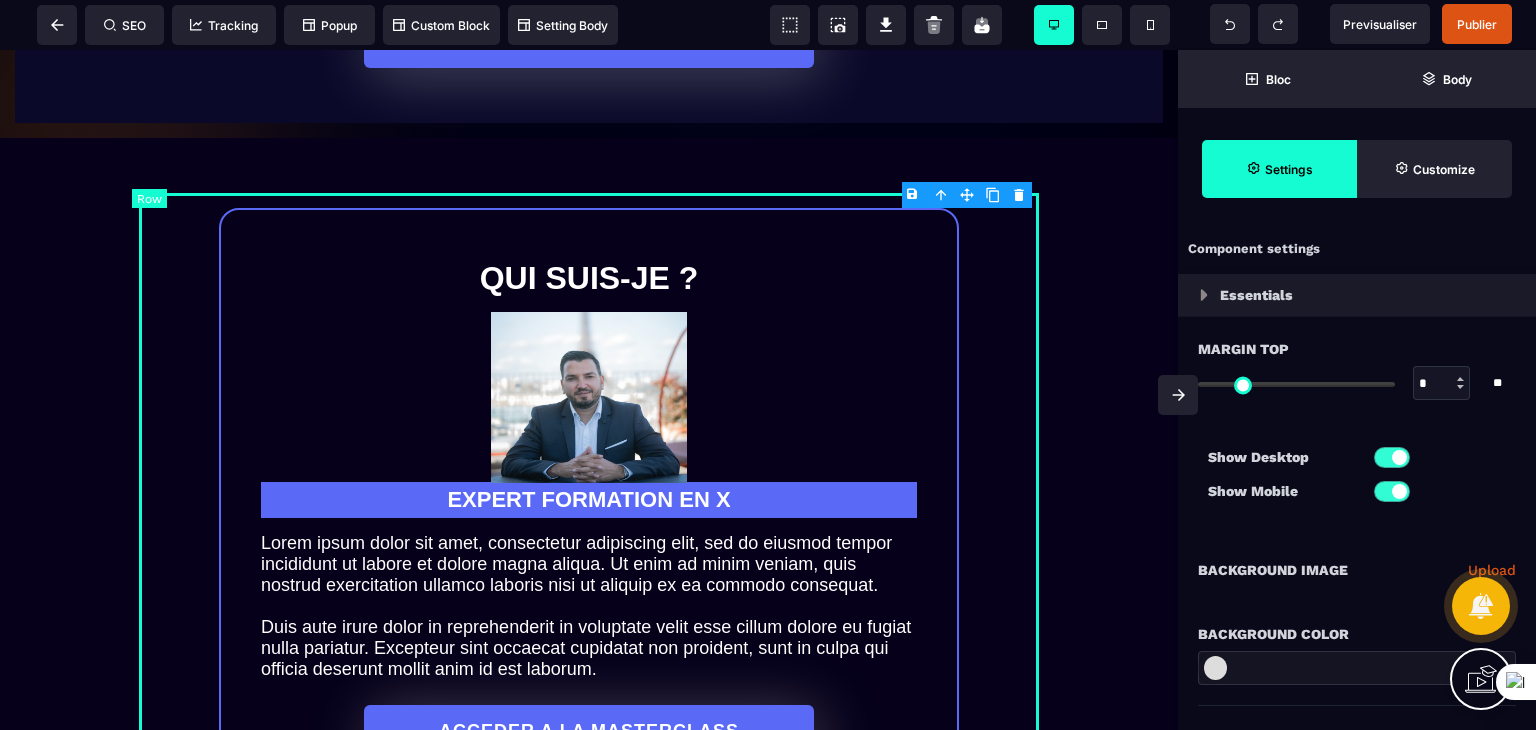 type on "*" 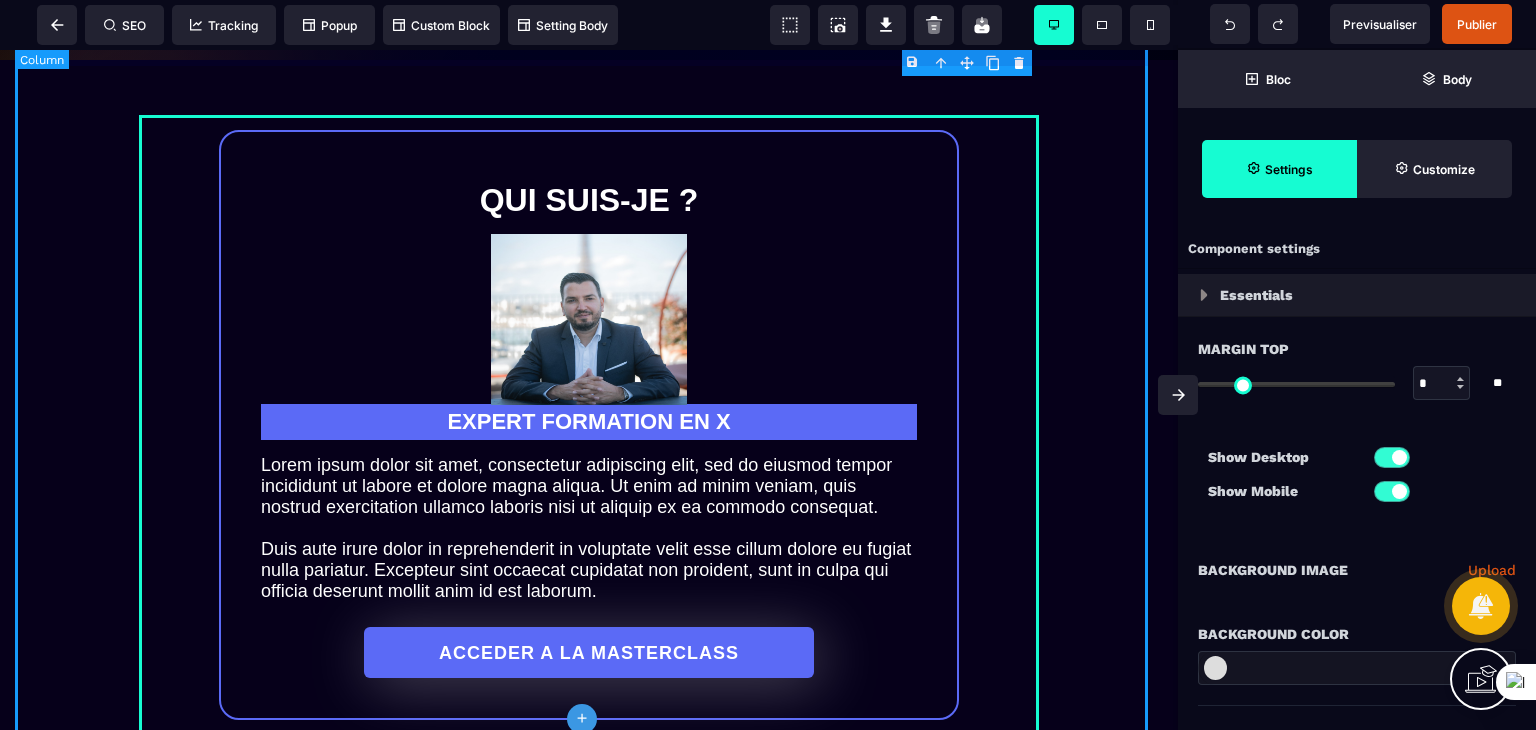 scroll, scrollTop: 1700, scrollLeft: 0, axis: vertical 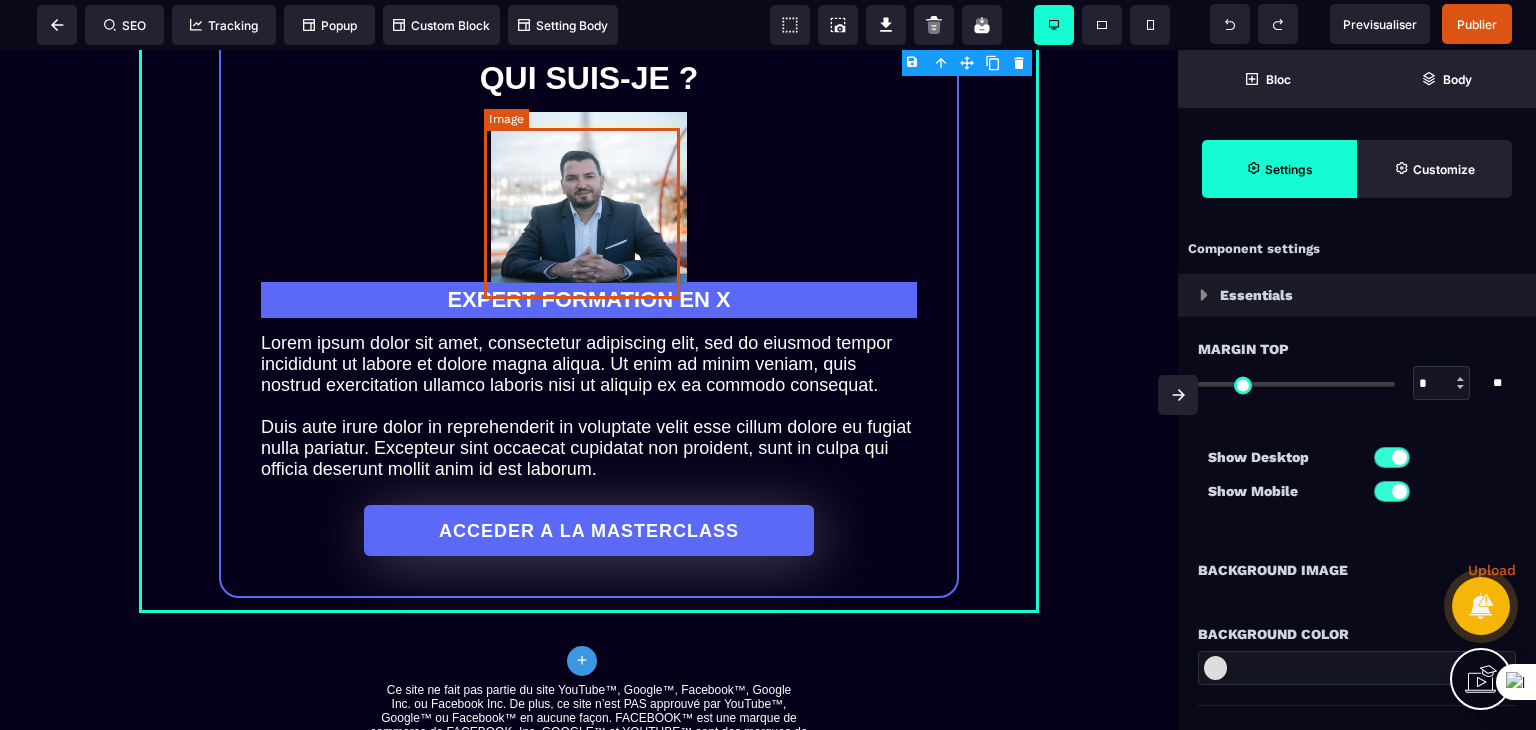 click at bounding box center [589, 197] 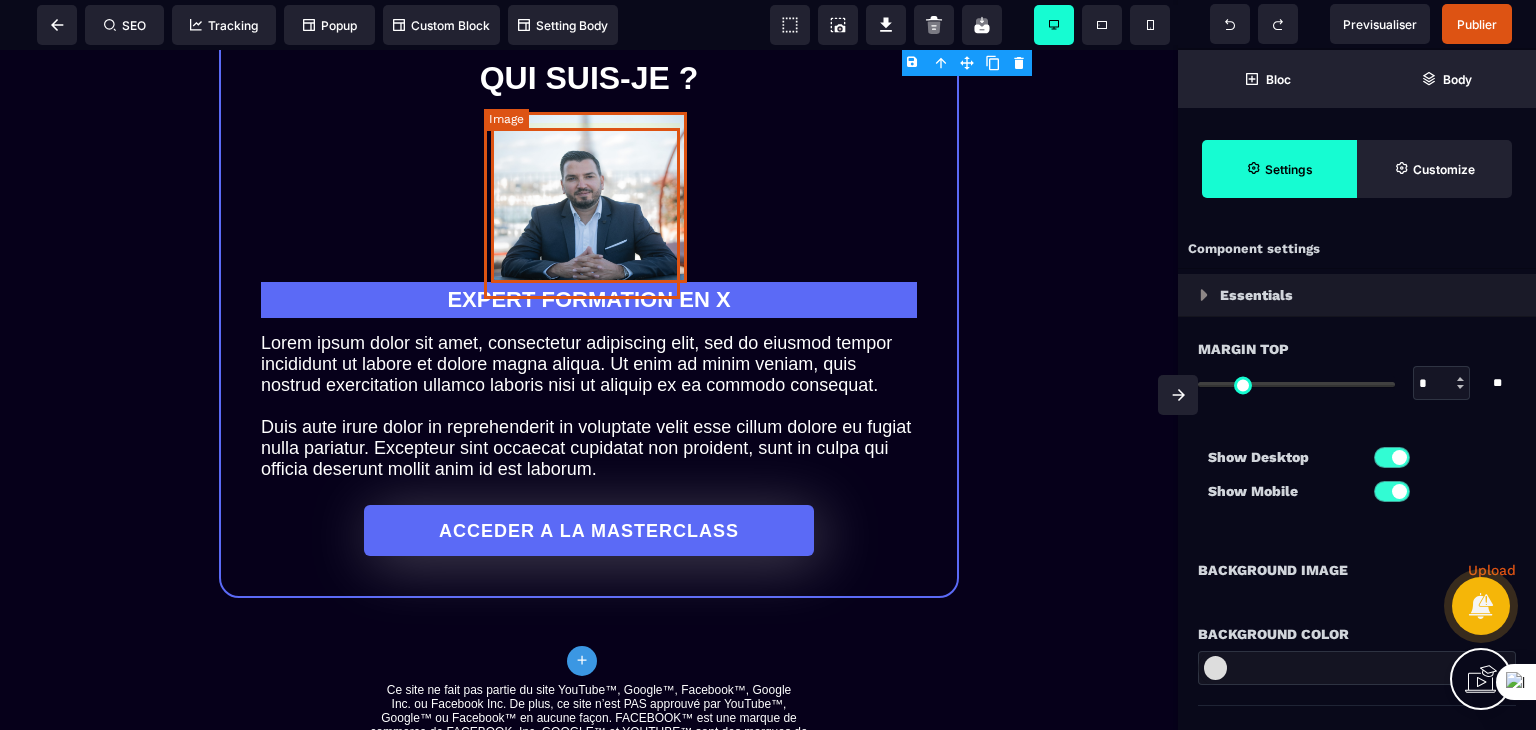 select 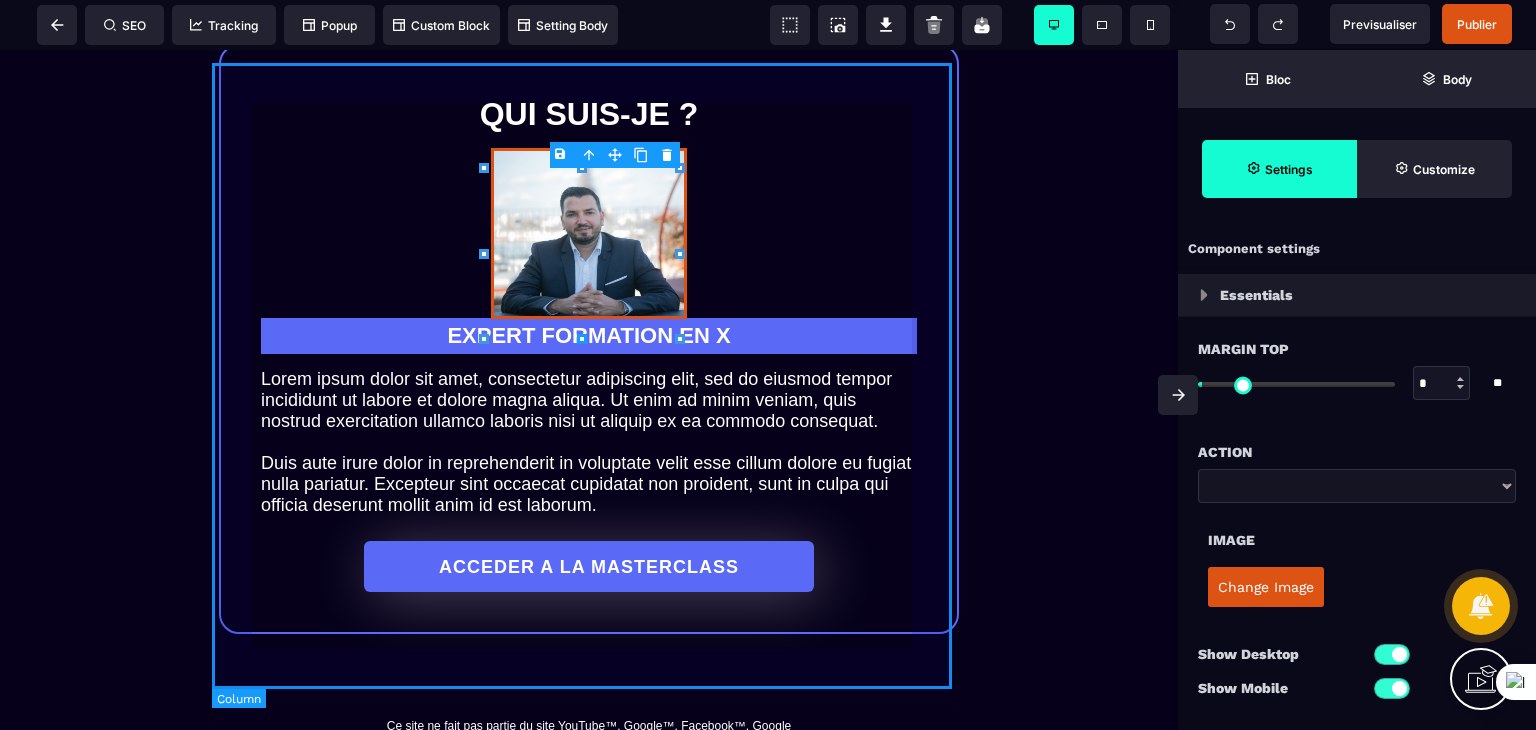 scroll, scrollTop: 1660, scrollLeft: 0, axis: vertical 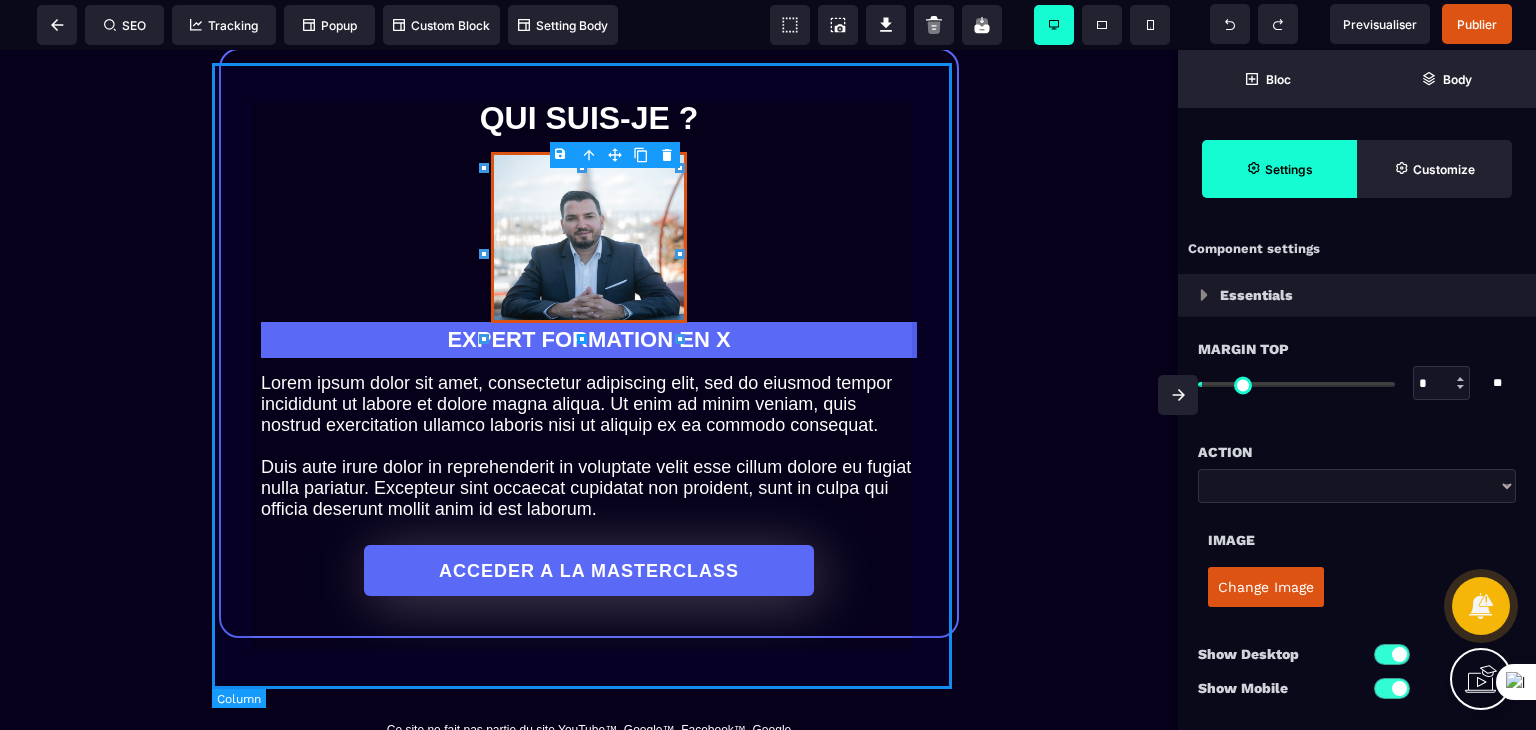 click on "QUI SUIS-JE ?  EXPERT FORMATION EN X Lorem ipsum dolor sit amet, consectetur adipiscing elit, sed do eiusmod tempor incididunt ut labore et dolore magna aliqua. Ut enim ad minim veniam, quis nostrud exercitation ullamco laboris nisi ut aliquip ex ea commodo consequat.  Duis aute irure dolor in reprehenderit in voluptate velit esse cillum dolore eu fugiat nulla pariatur. Excepteur sint occaecat cupidatat non proident, sunt in culpa qui officia deserunt mollit anim id est laborum.
ACCEDER A LA MASTERCLASS" at bounding box center [589, 343] 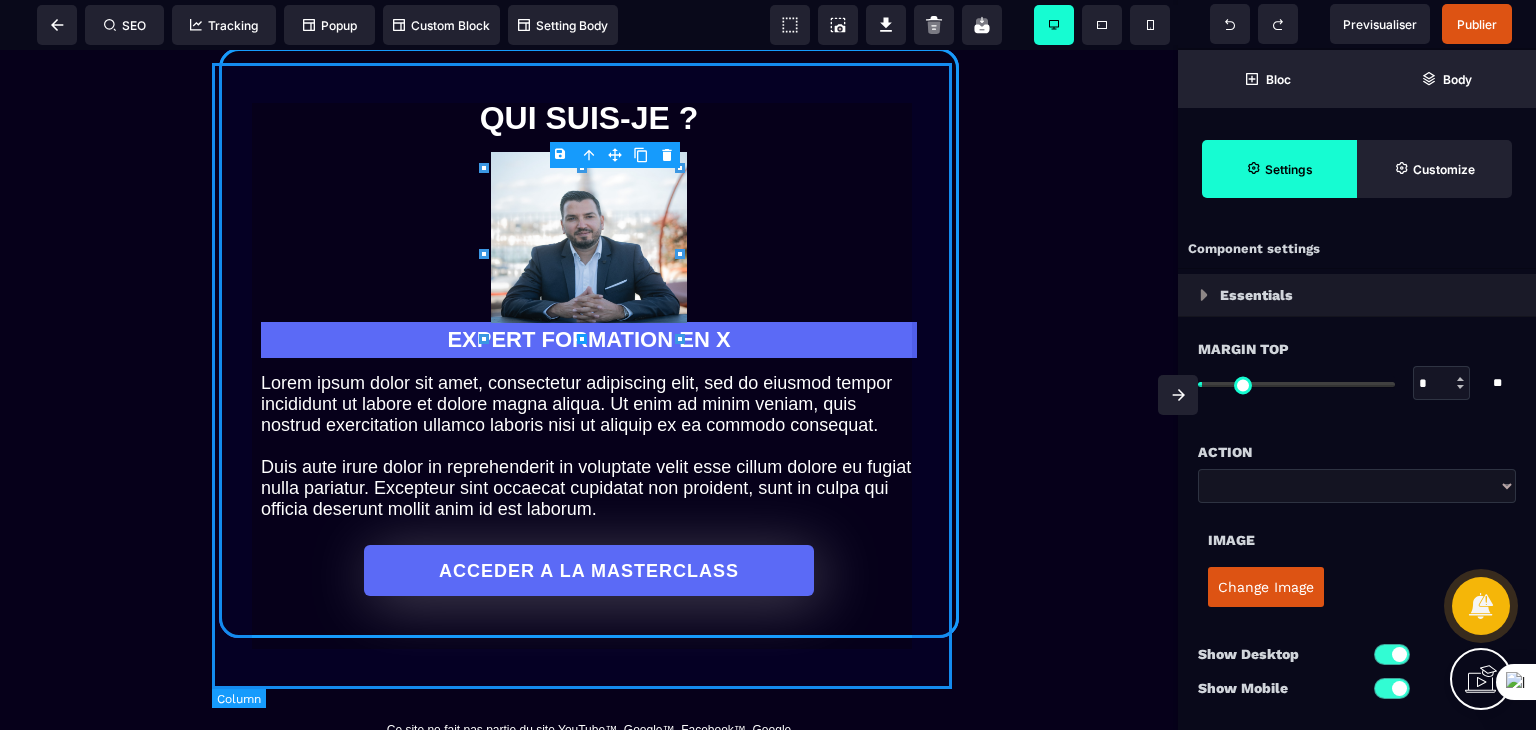select on "*****" 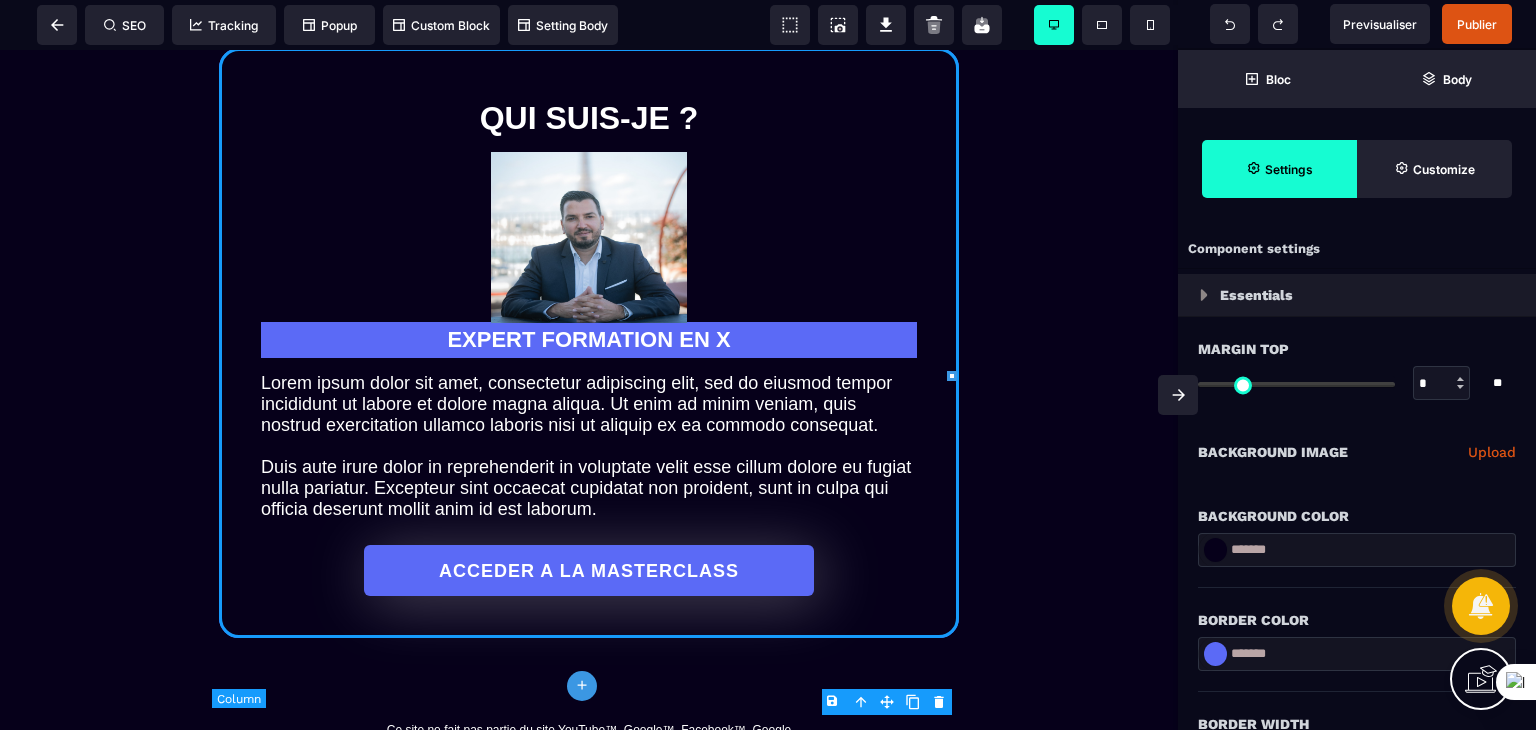 type on "*" 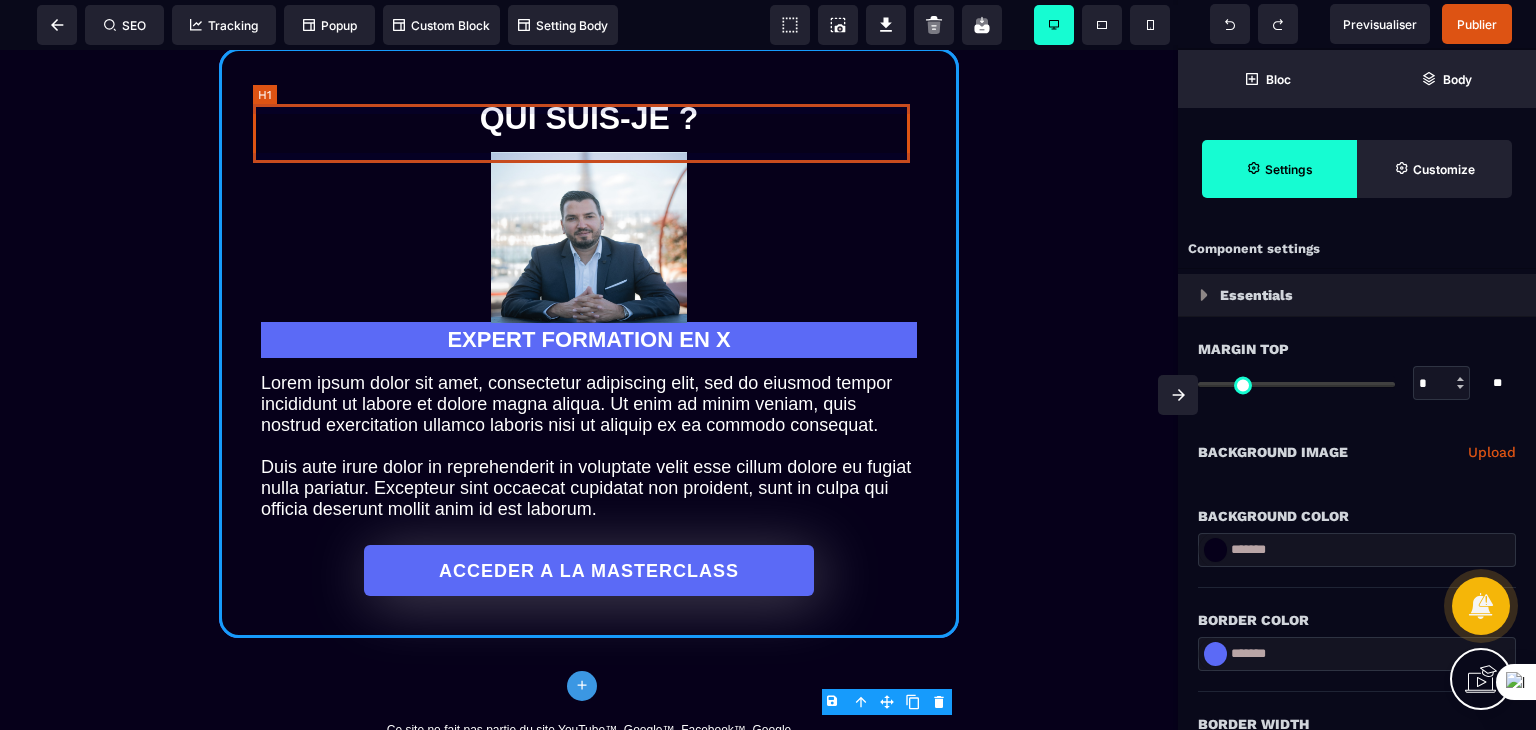 click on "QUI SUIS-JE ?" at bounding box center [589, 118] 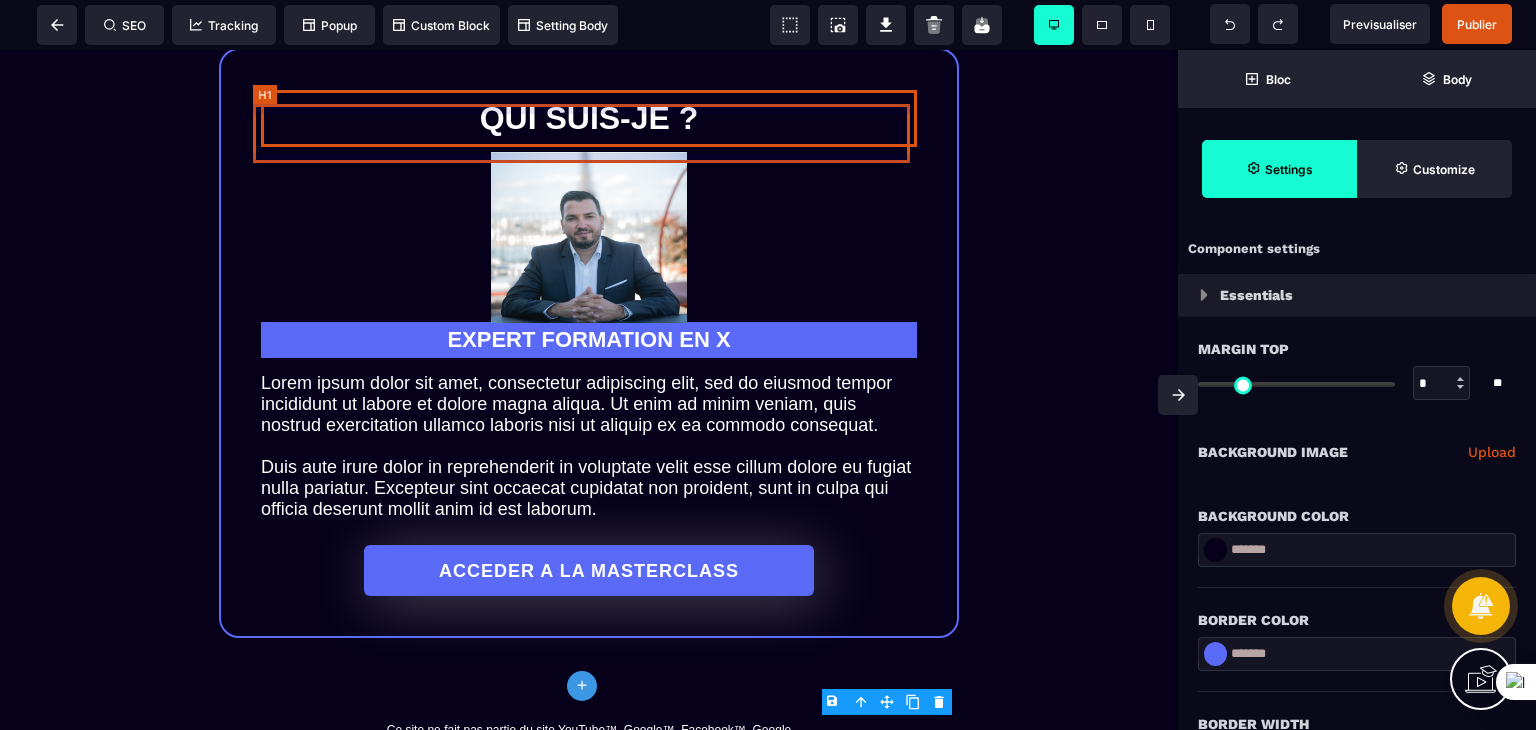select on "***" 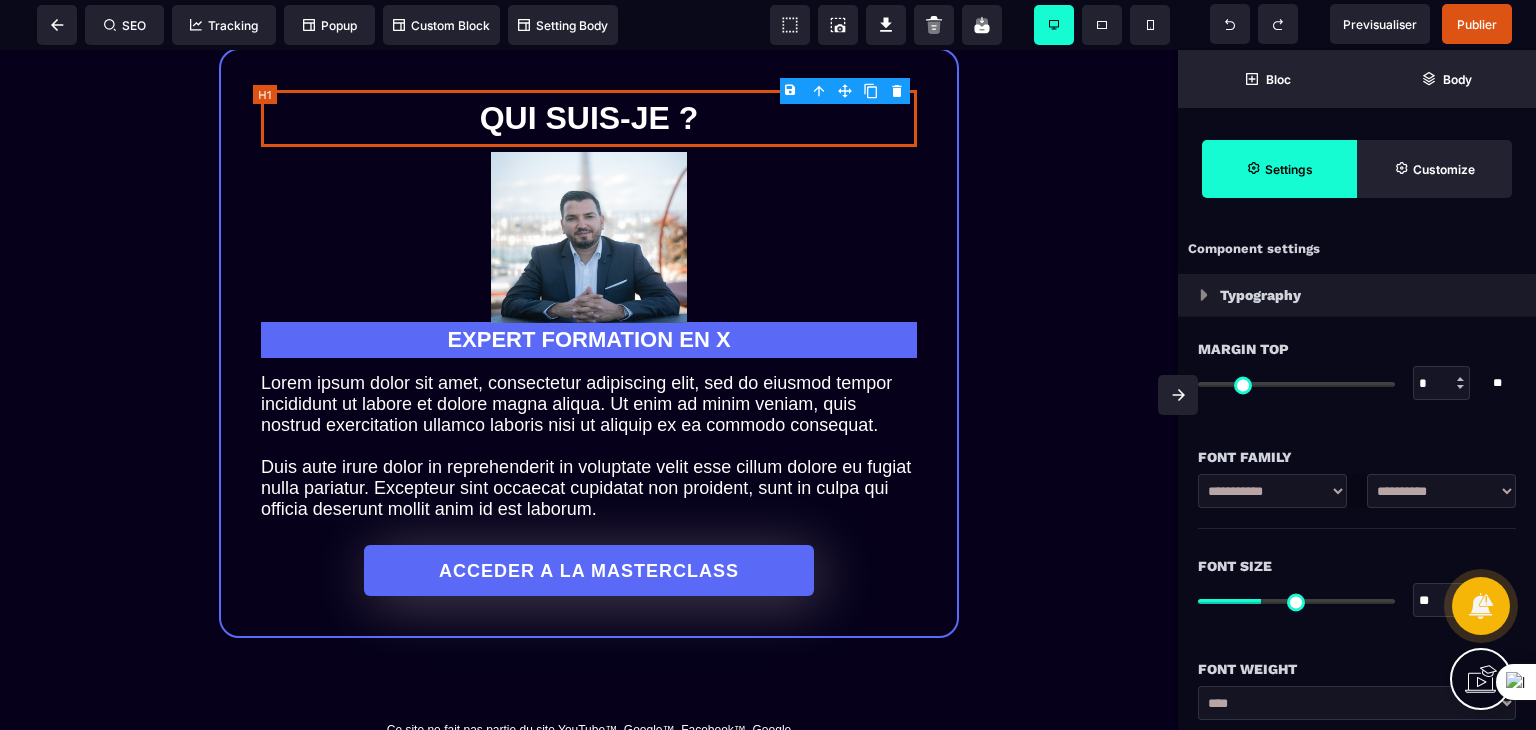 click on "QUI SUIS-JE ?" at bounding box center [589, 118] 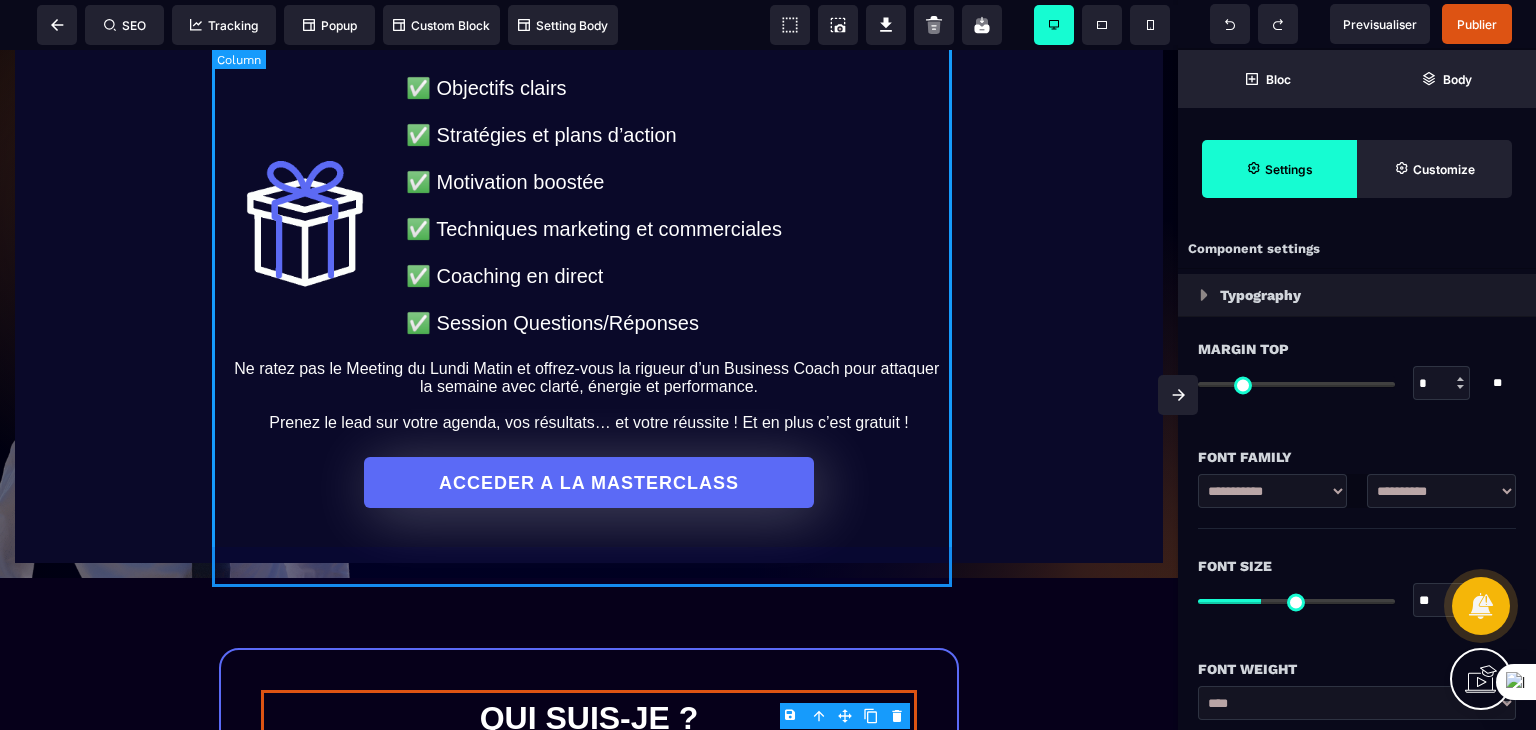 scroll, scrollTop: 860, scrollLeft: 0, axis: vertical 